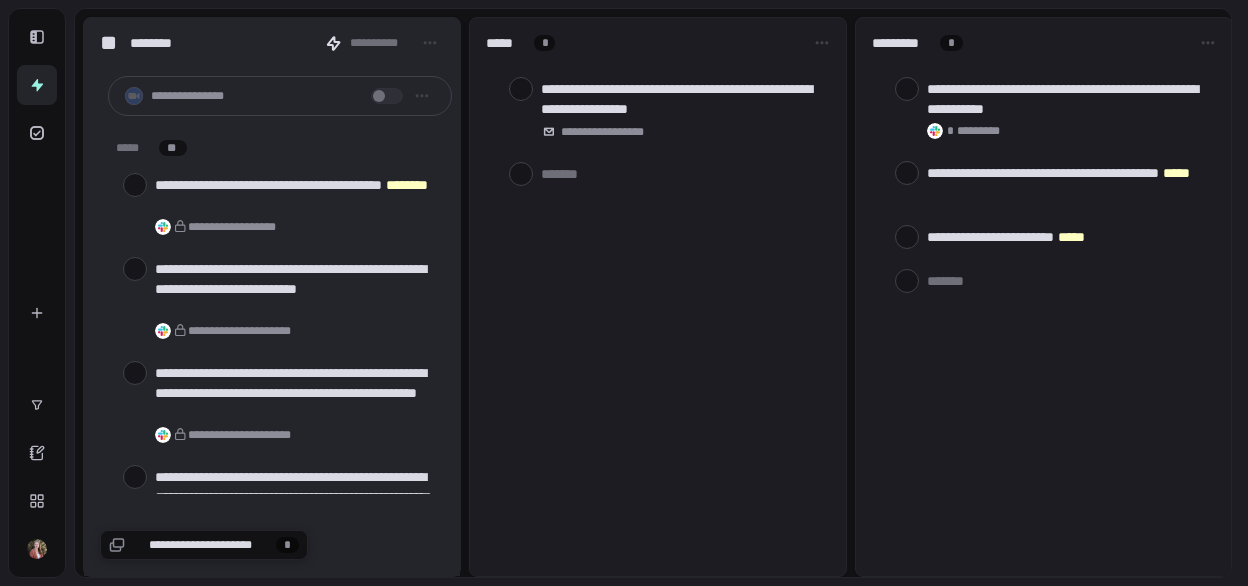 scroll, scrollTop: 0, scrollLeft: 0, axis: both 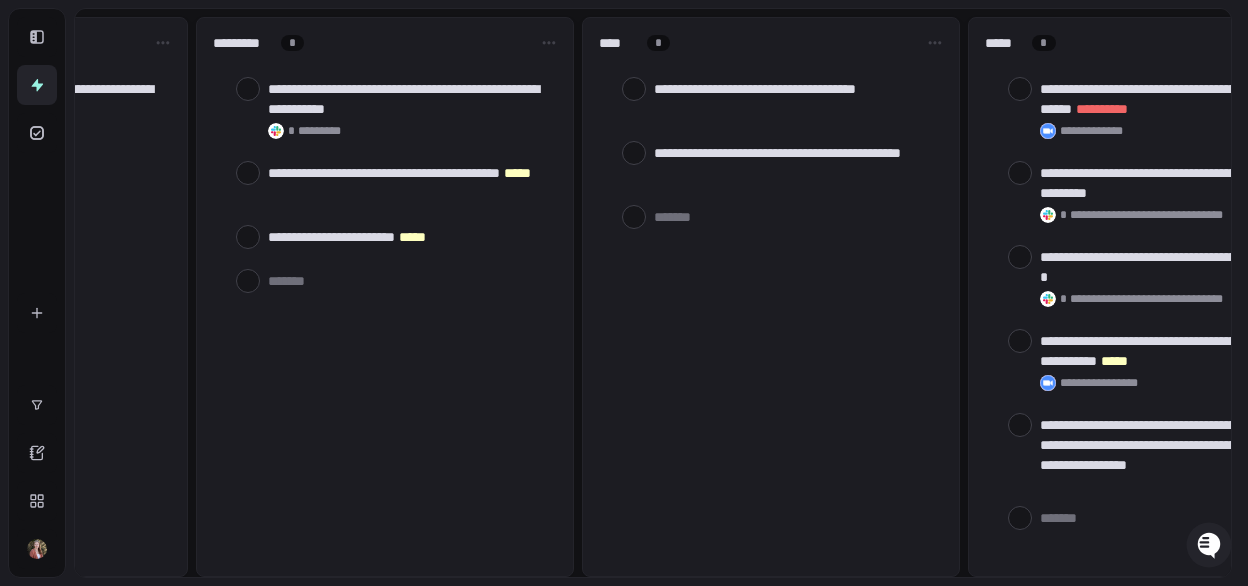 type on "*" 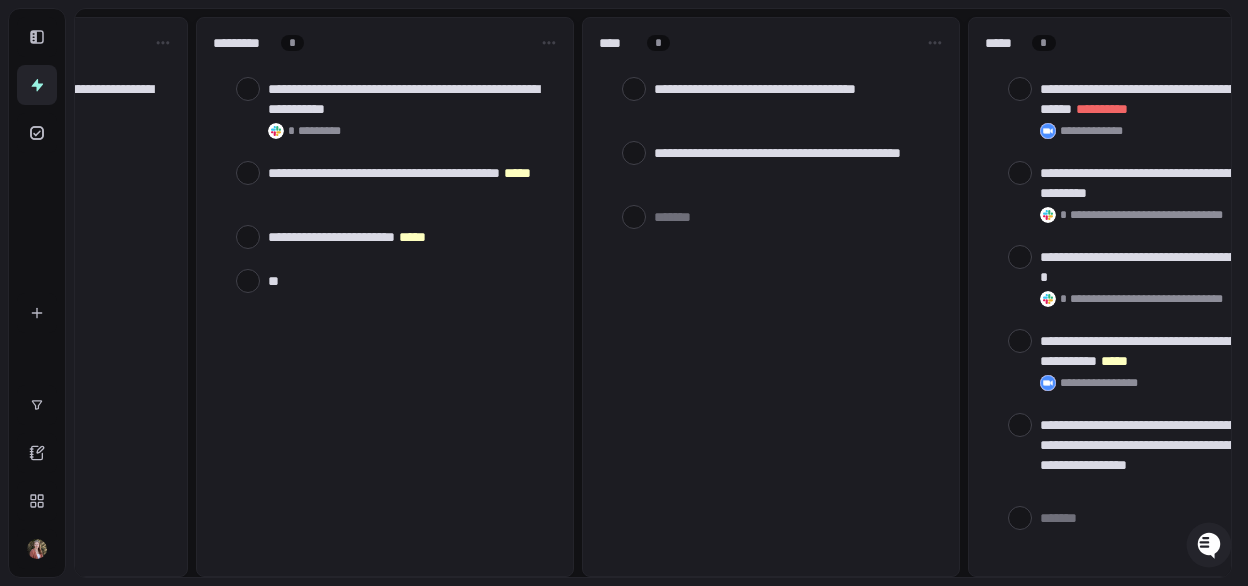 type on "***" 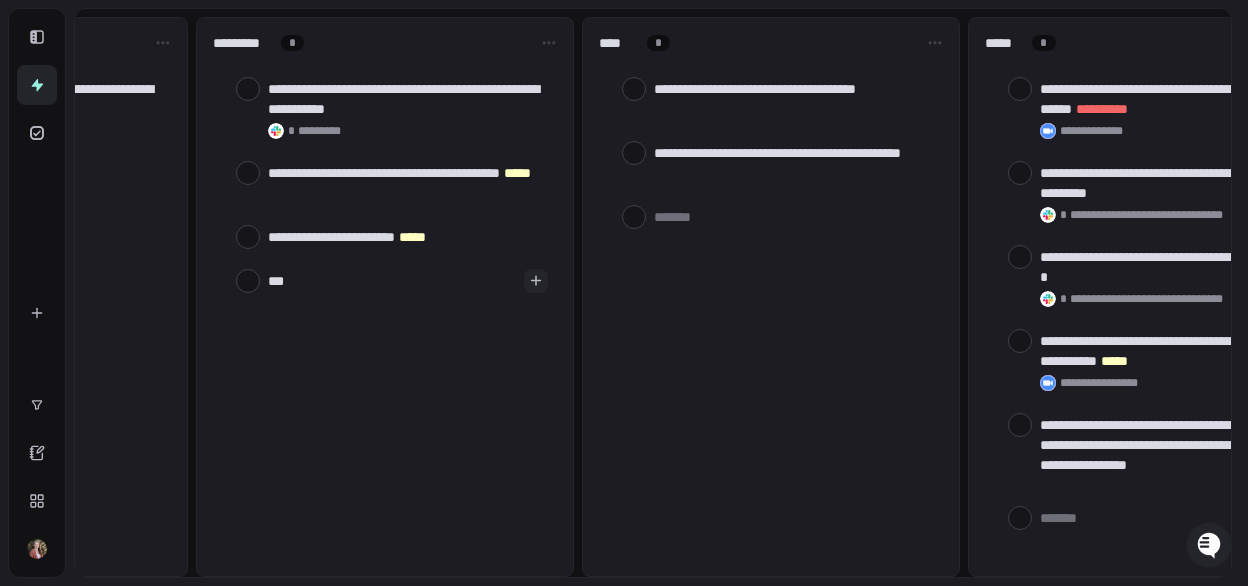 type on "****" 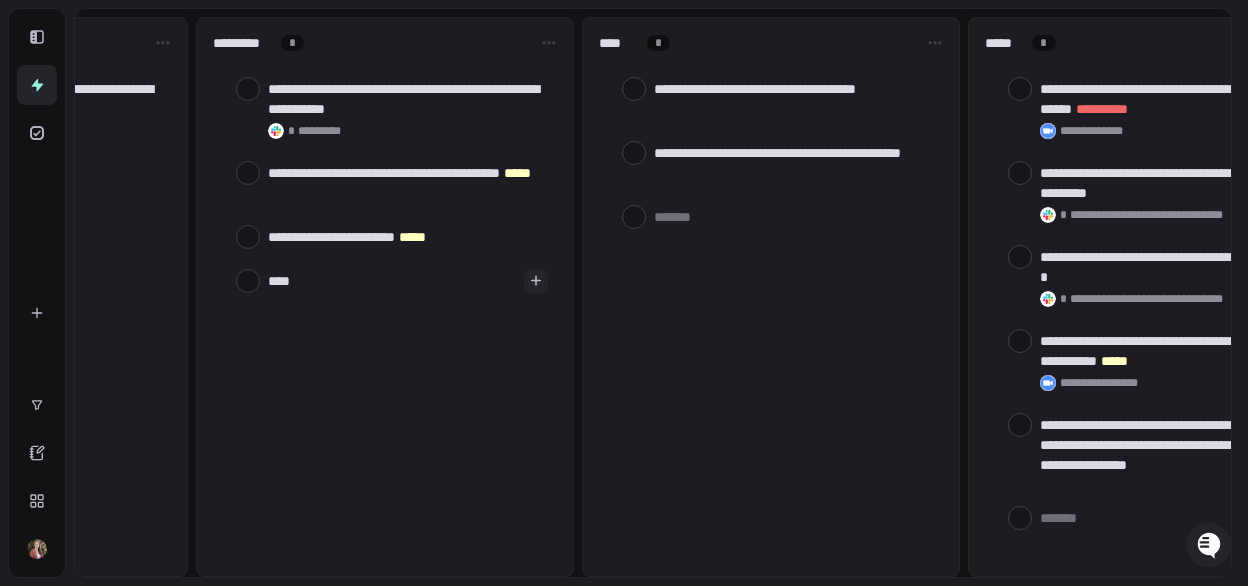 type on "*****" 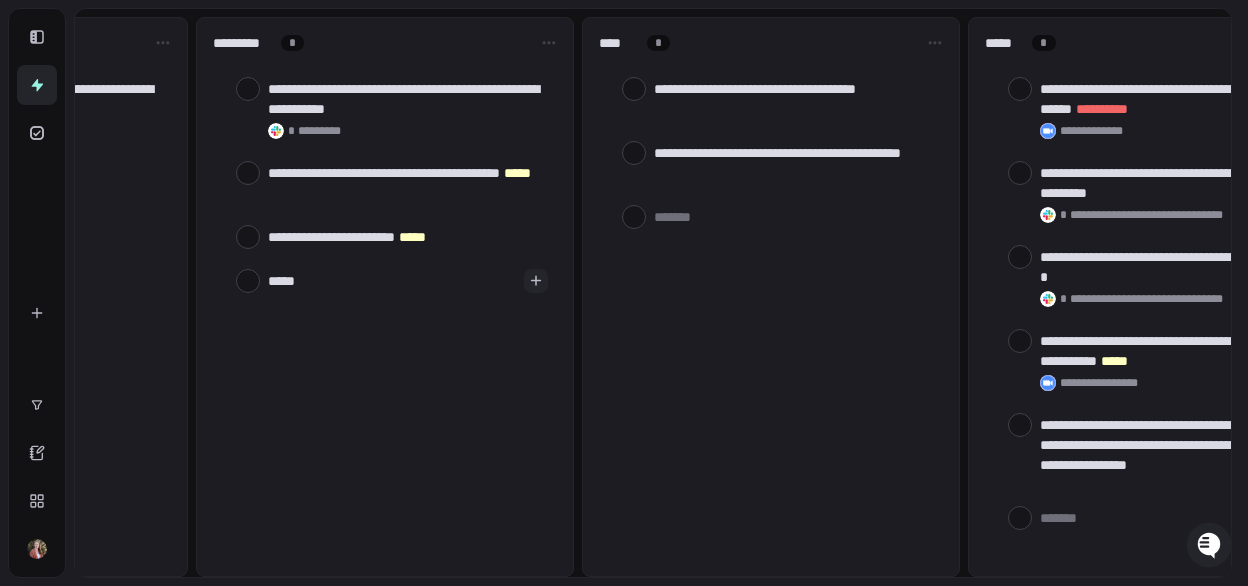 type on "******" 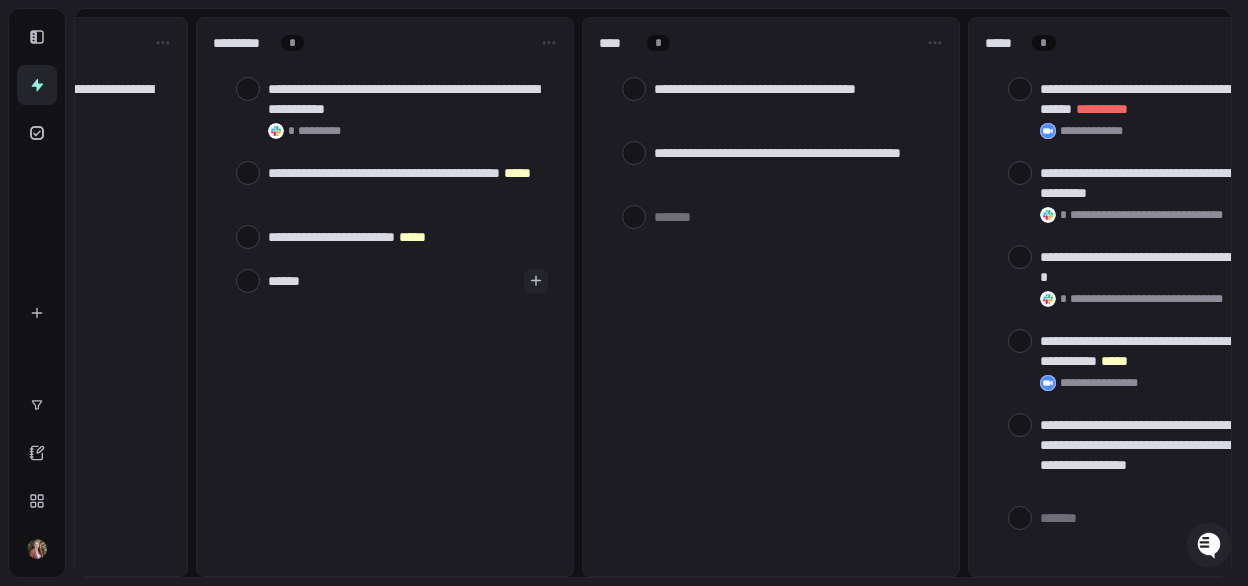 type on "*******" 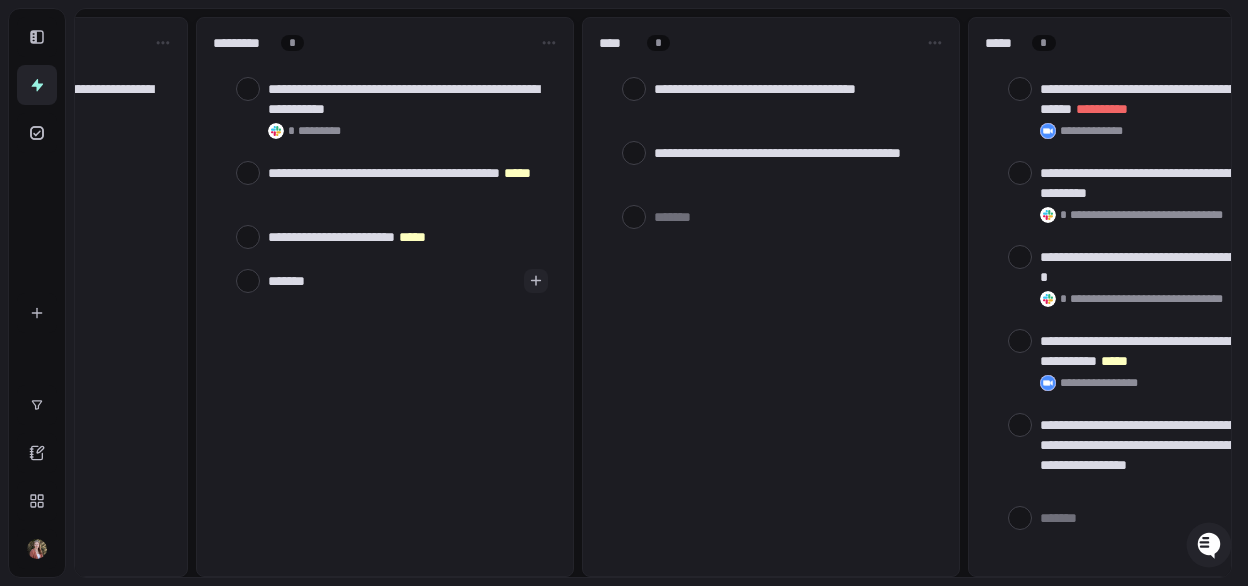 type on "*******" 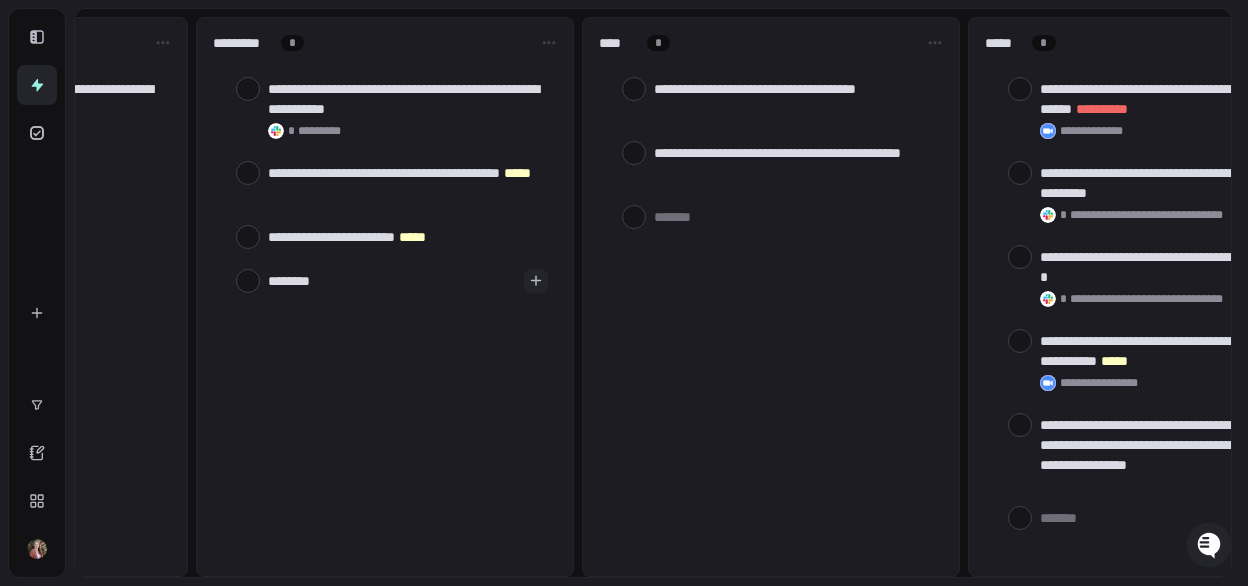 type on "*" 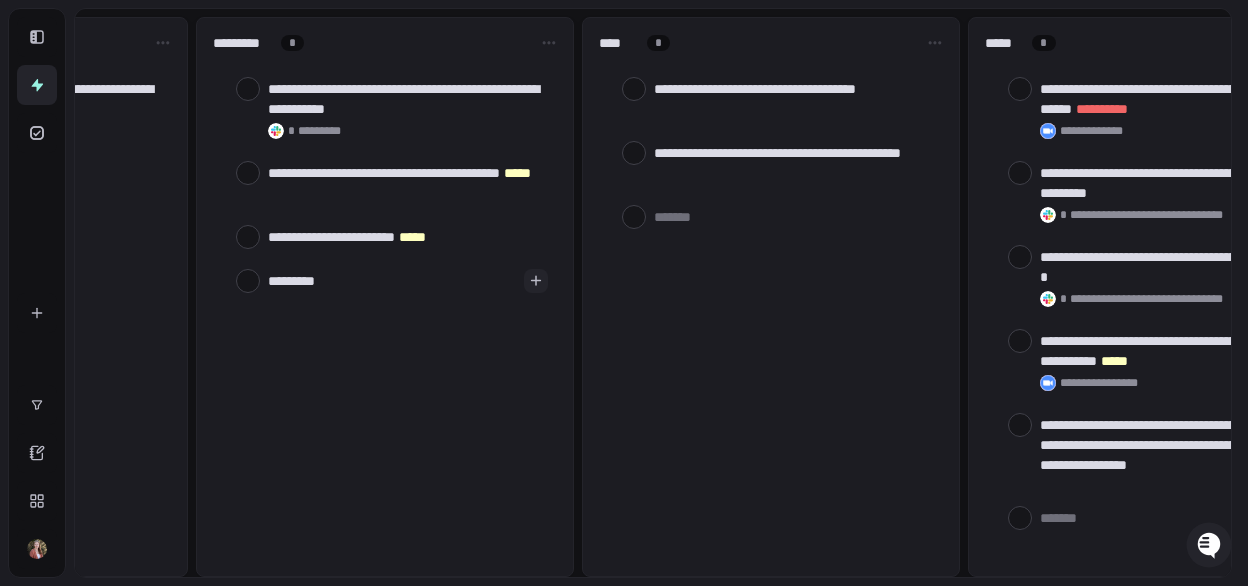type on "**********" 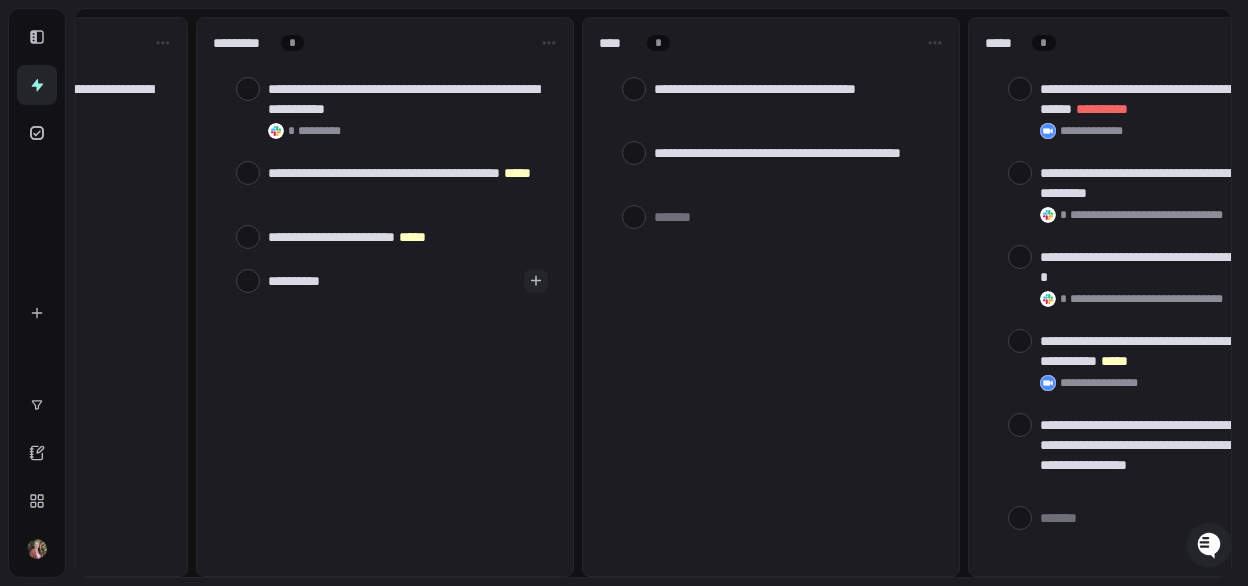 type on "**********" 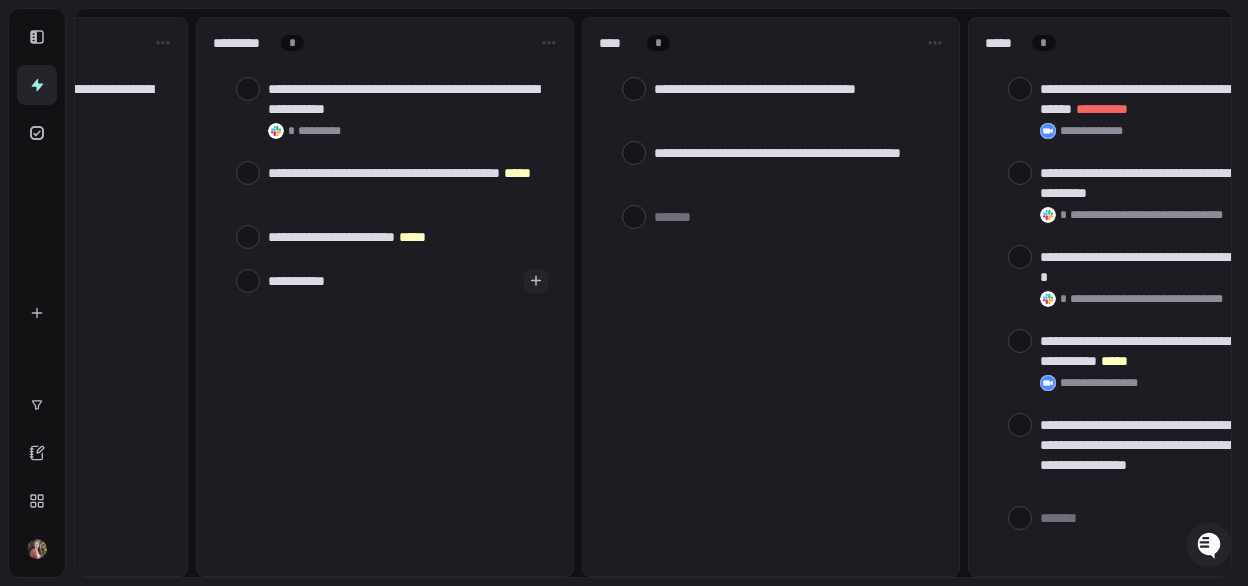 type on "**********" 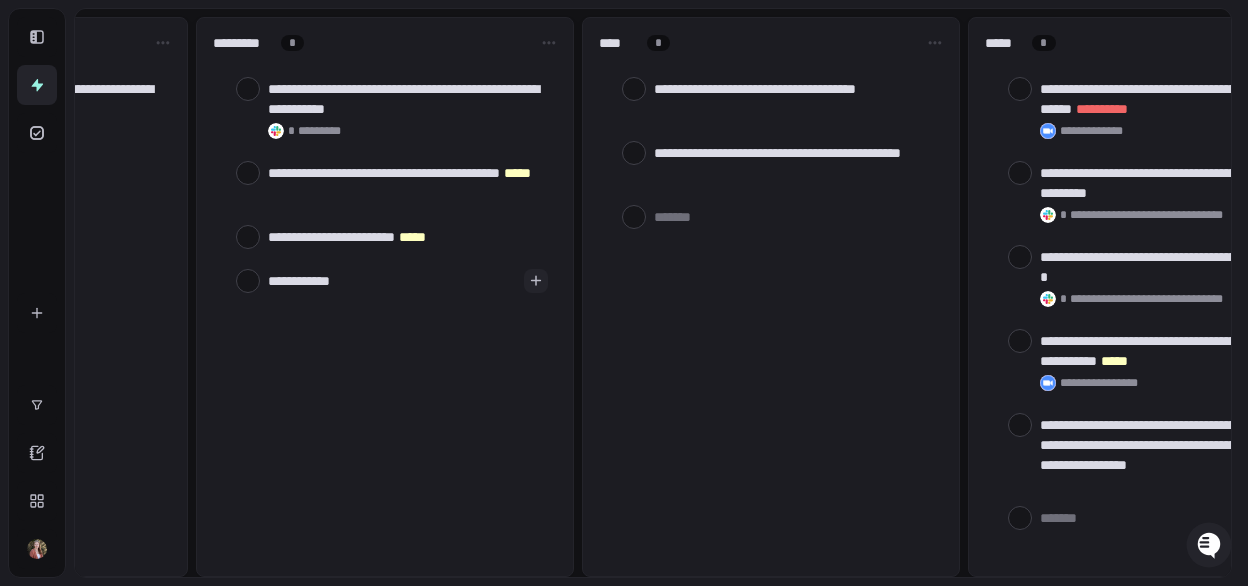 type on "**********" 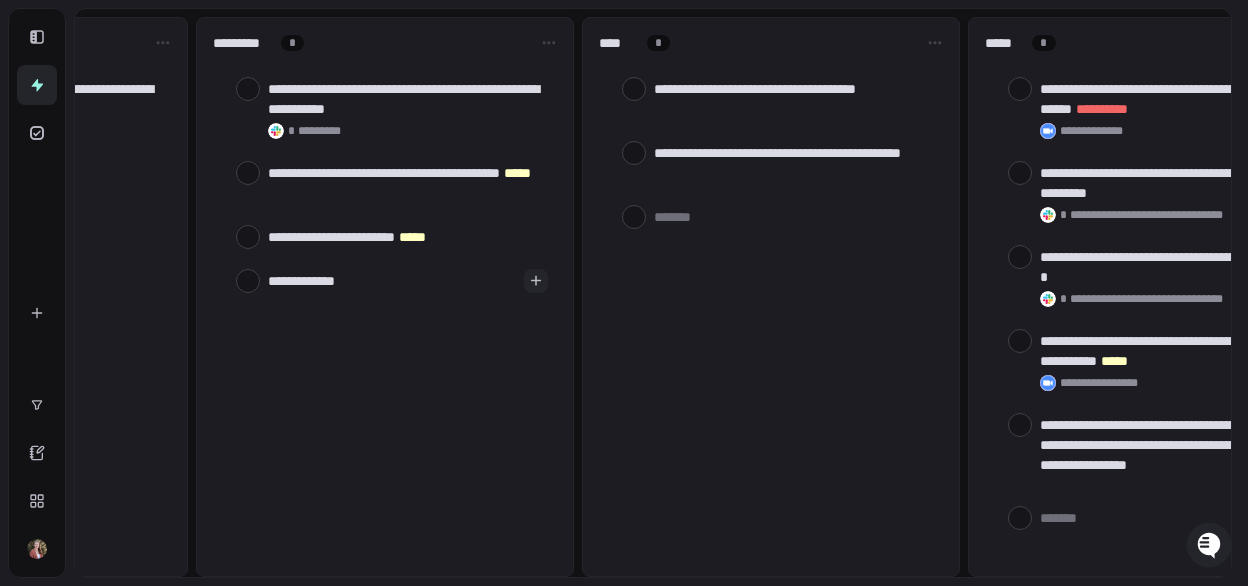 type on "**********" 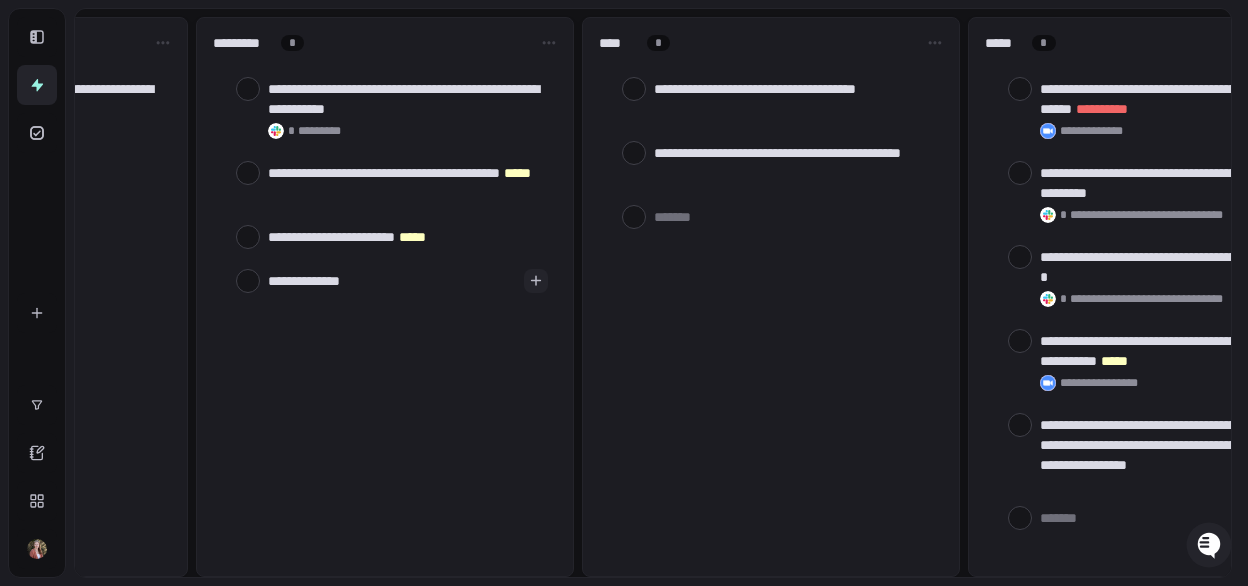 type on "**********" 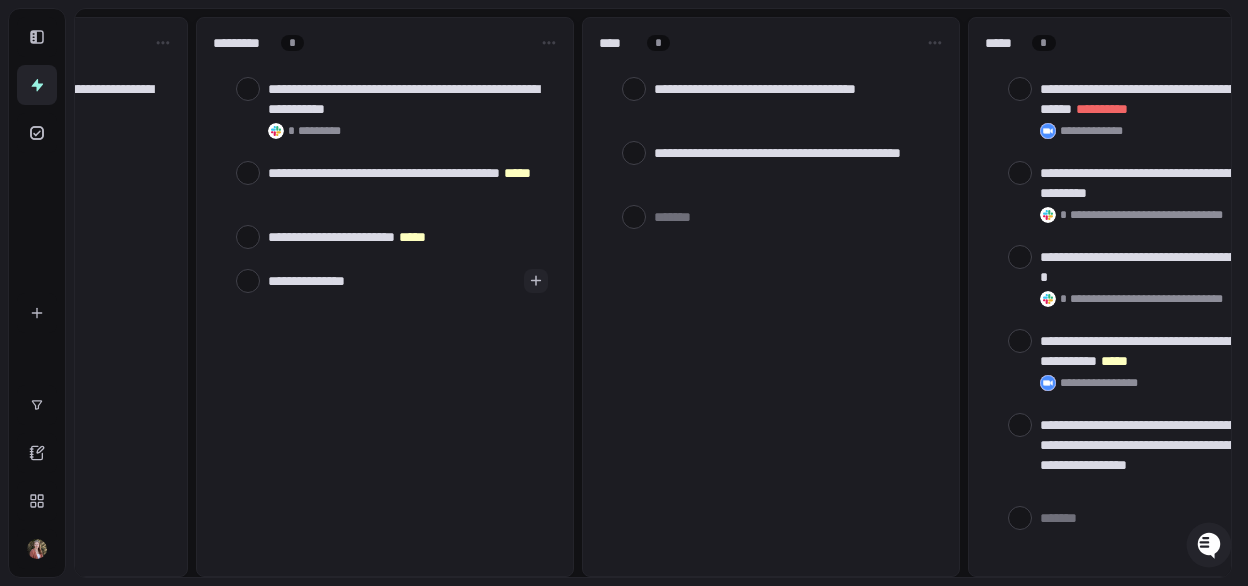 type on "**********" 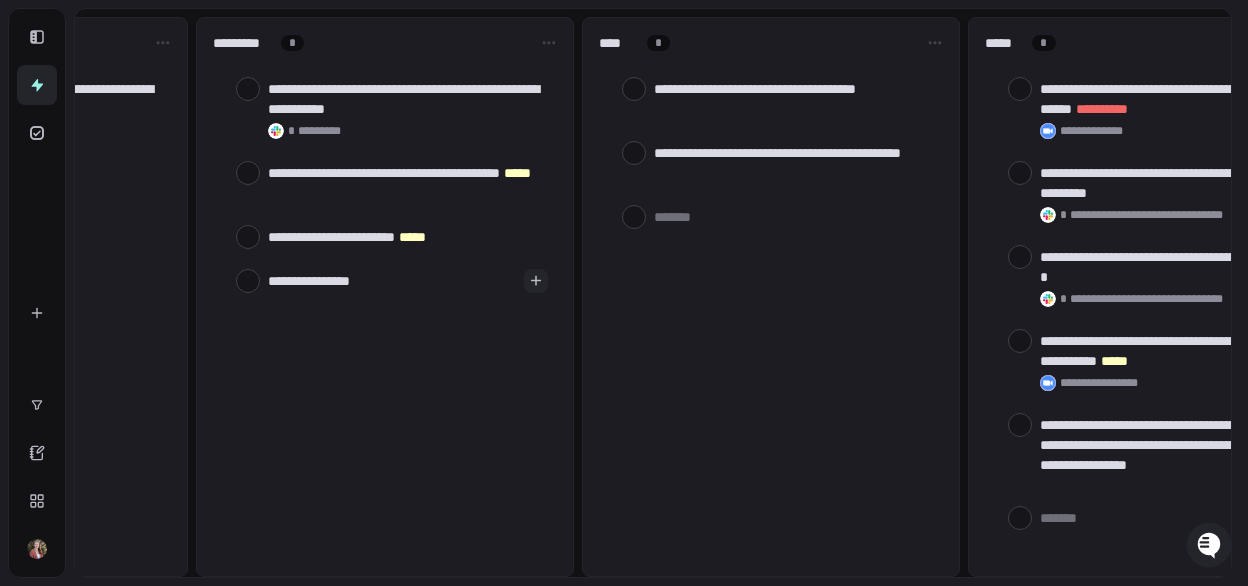 type on "**********" 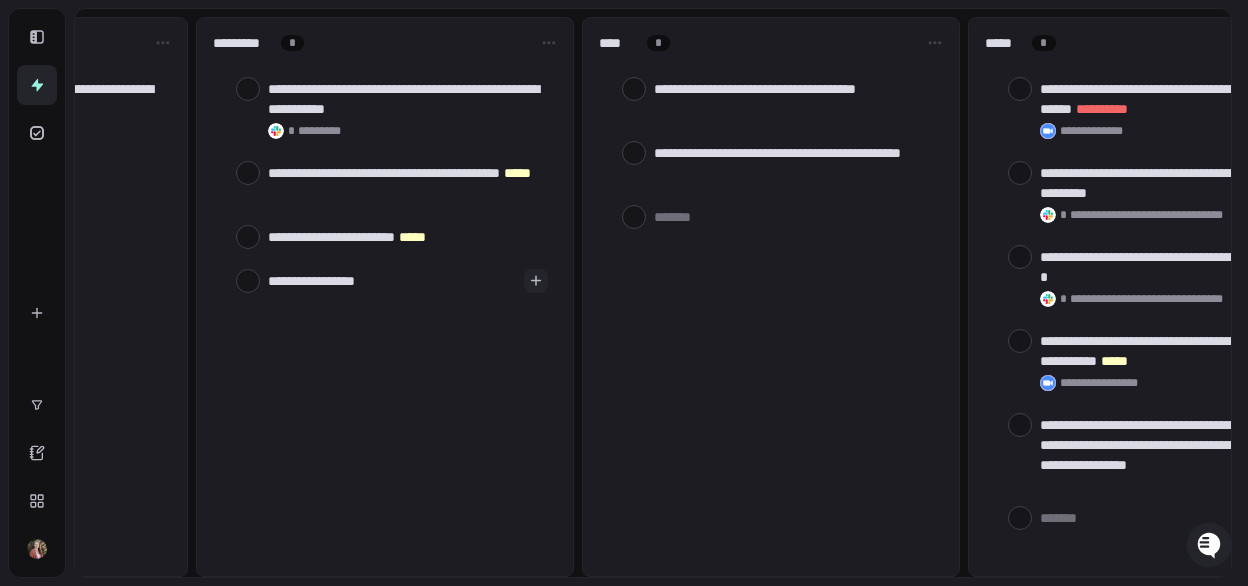 type on "**********" 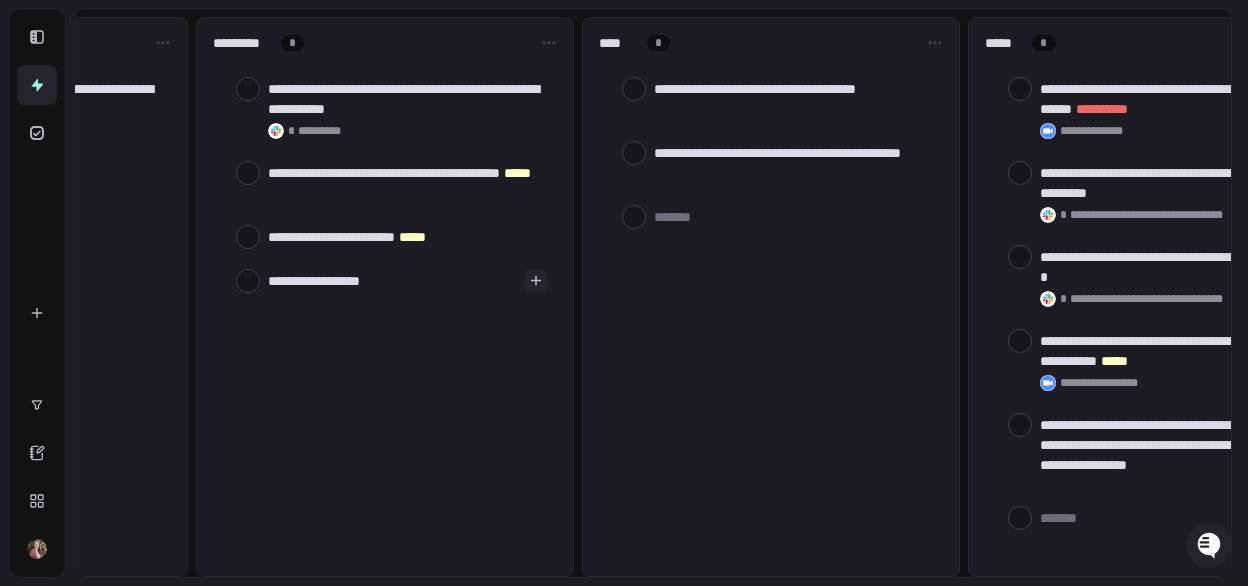 type on "*" 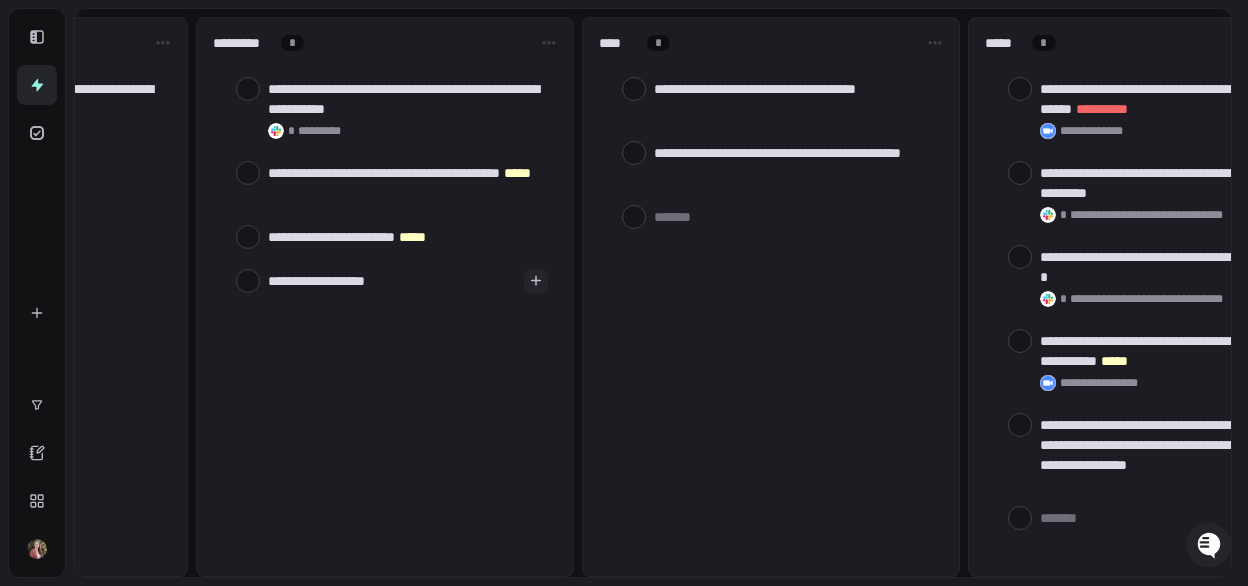 type on "**********" 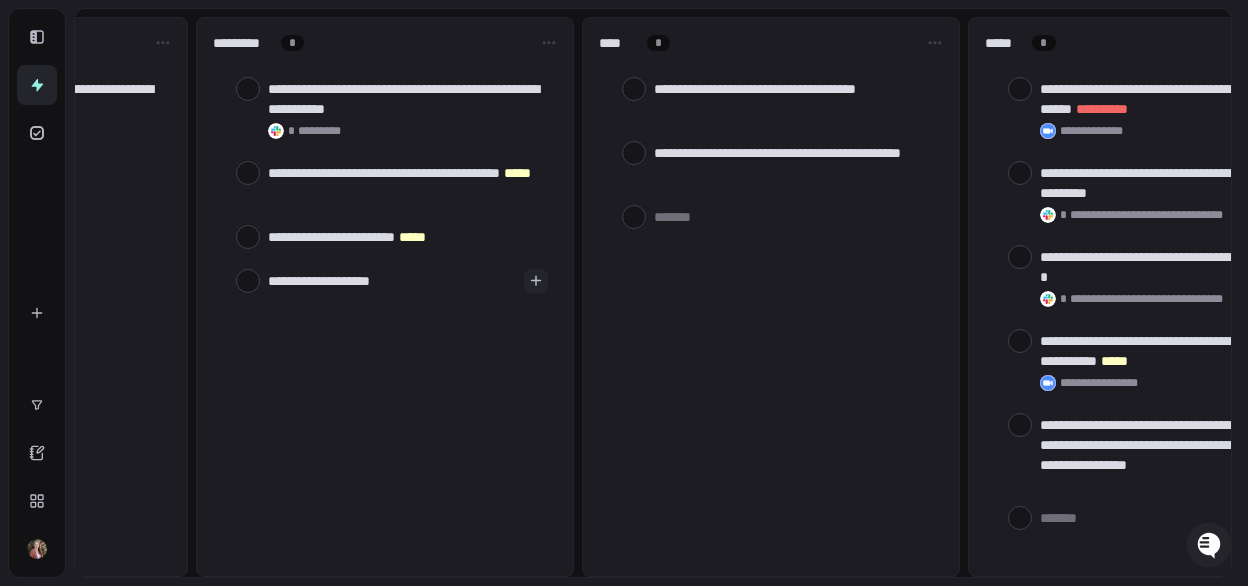 type on "*" 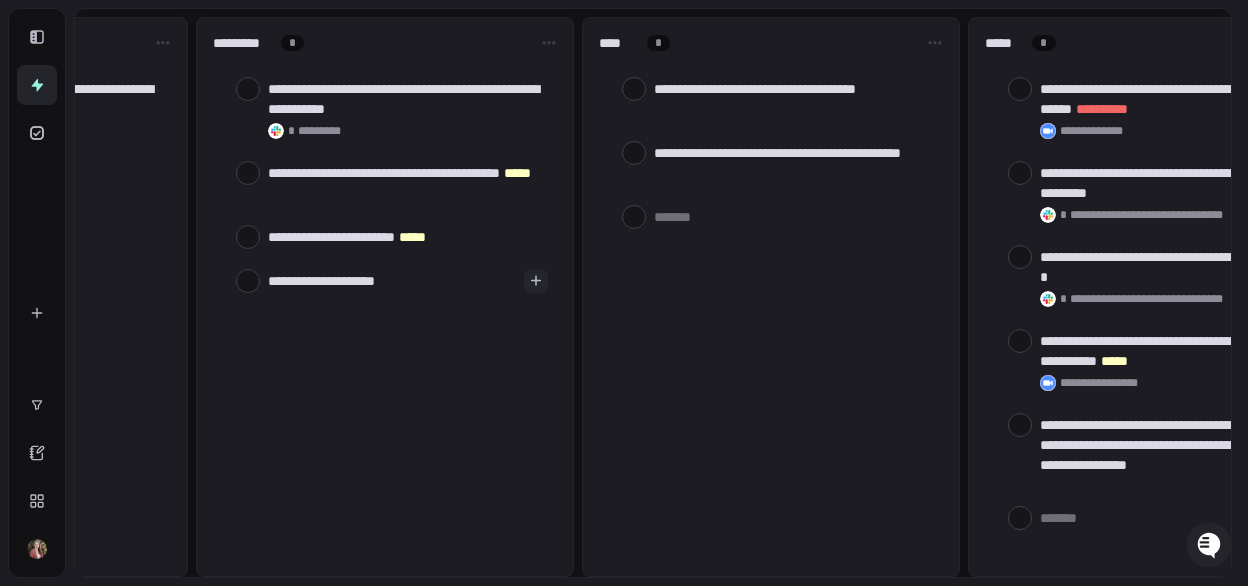 type on "**********" 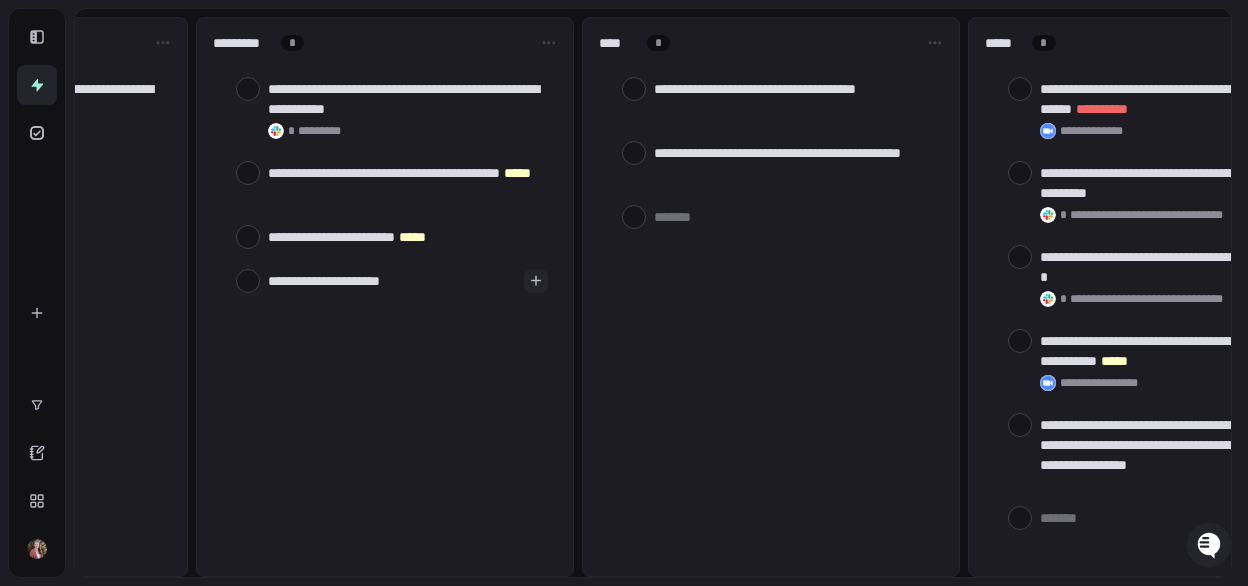 type on "**********" 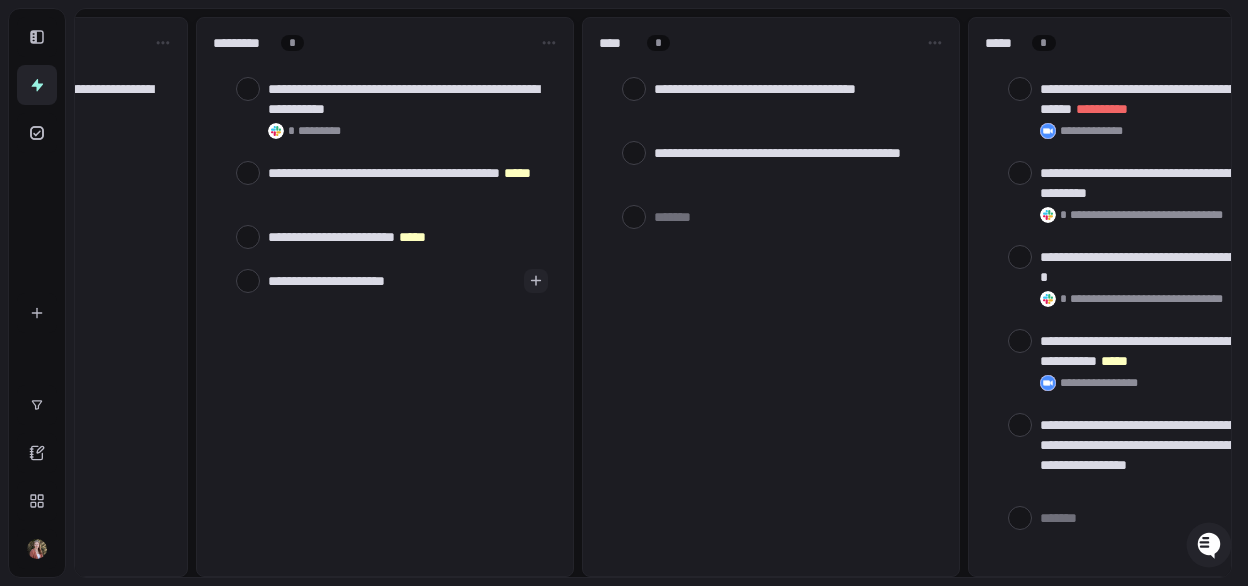 type on "**********" 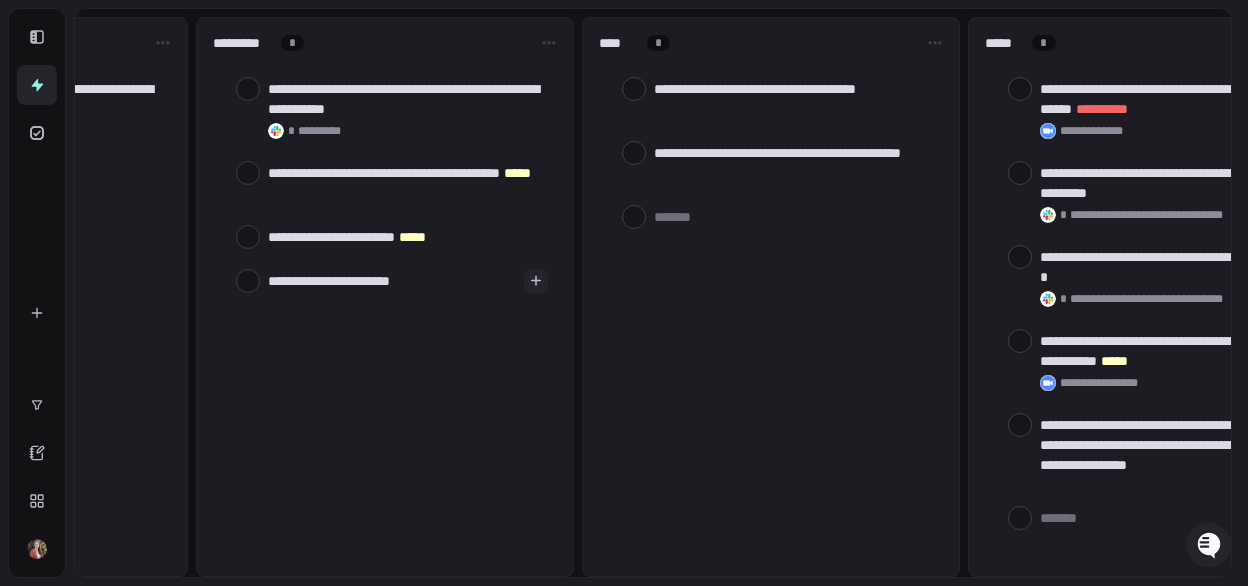type on "**********" 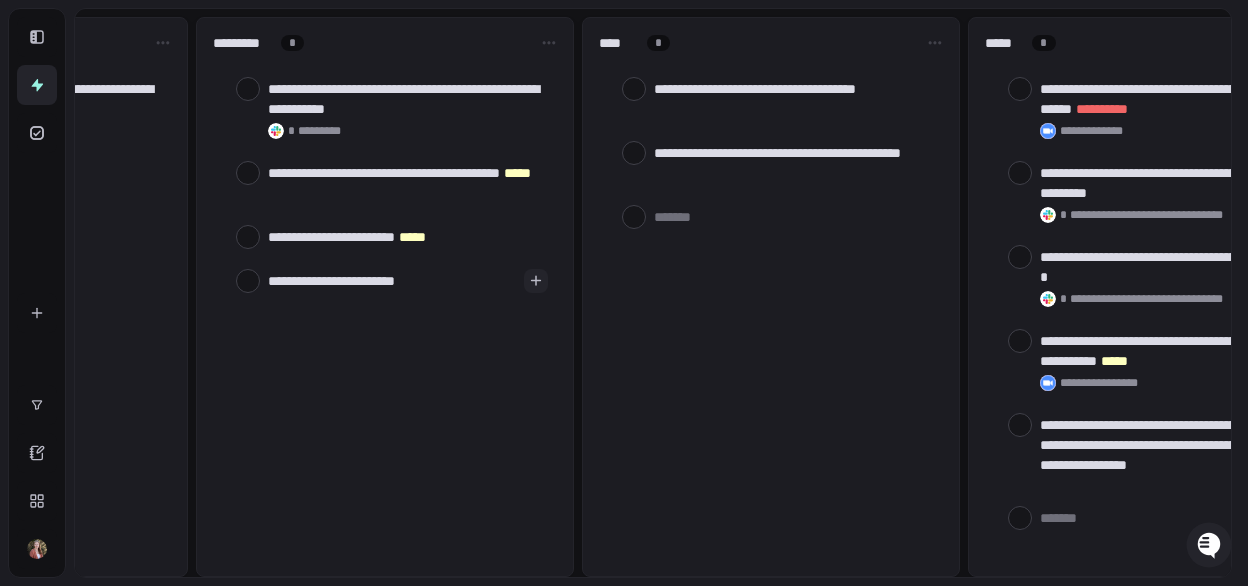 type on "**********" 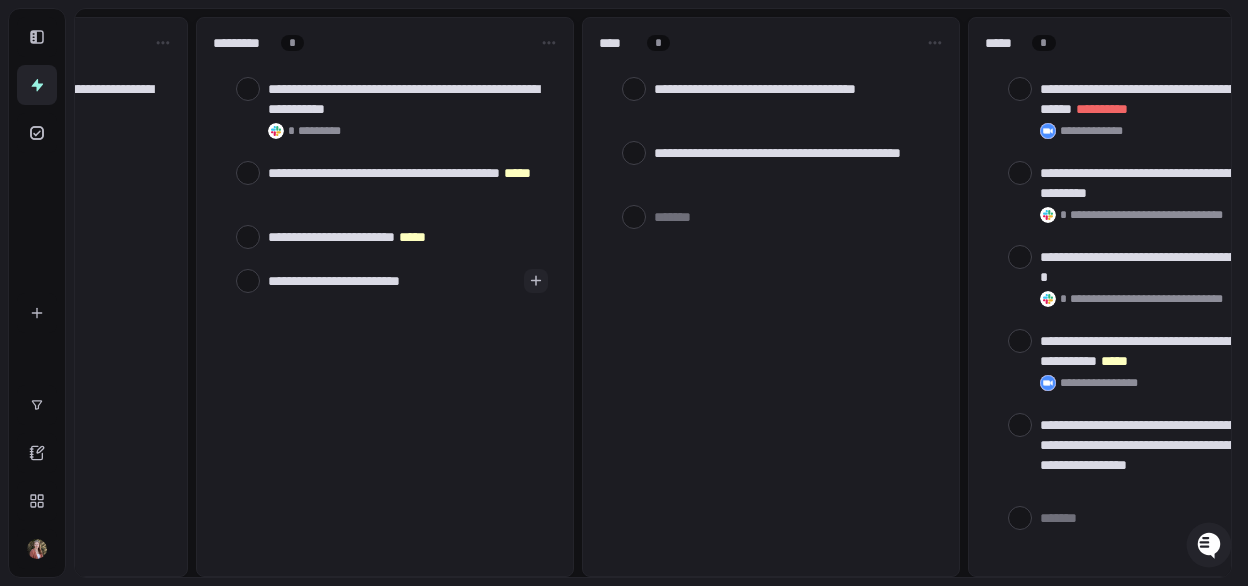 type on "**********" 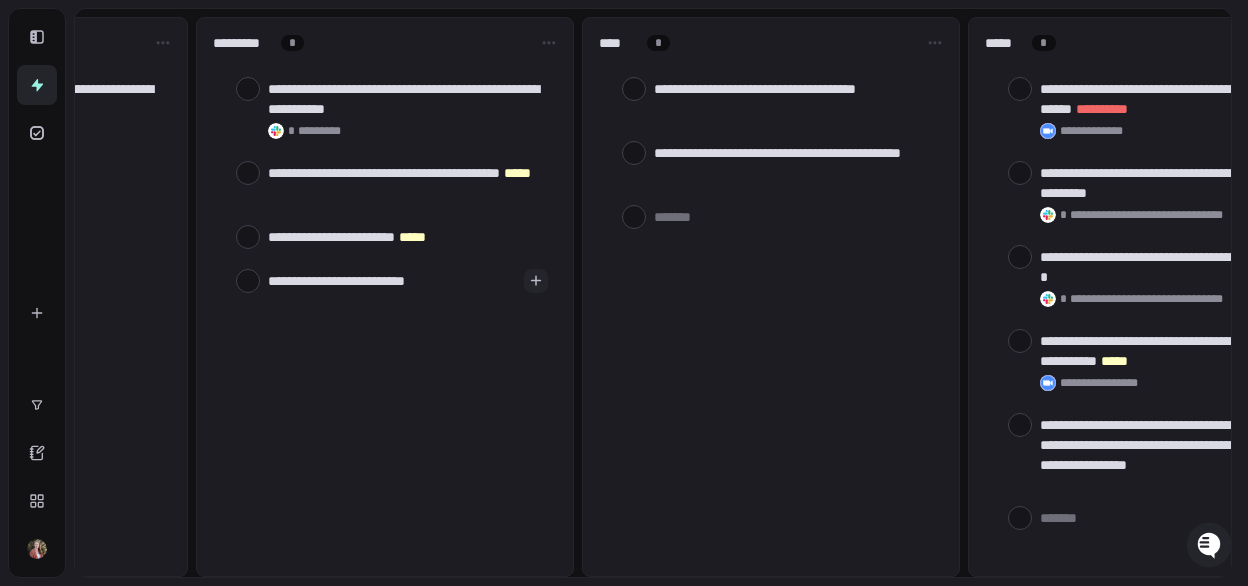 type on "**********" 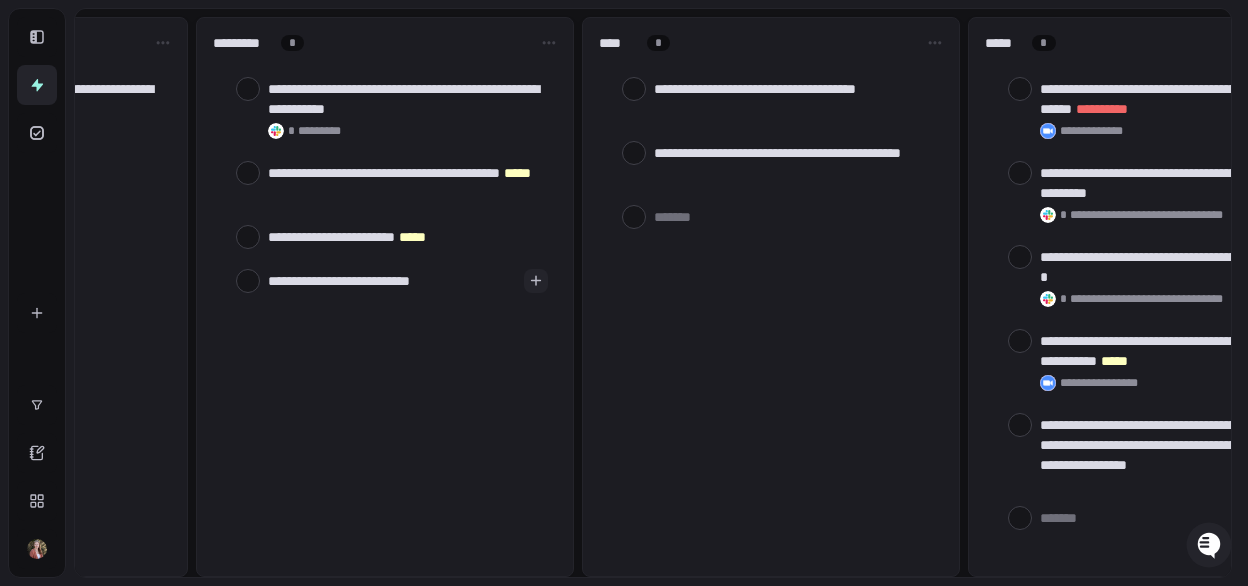 type on "**********" 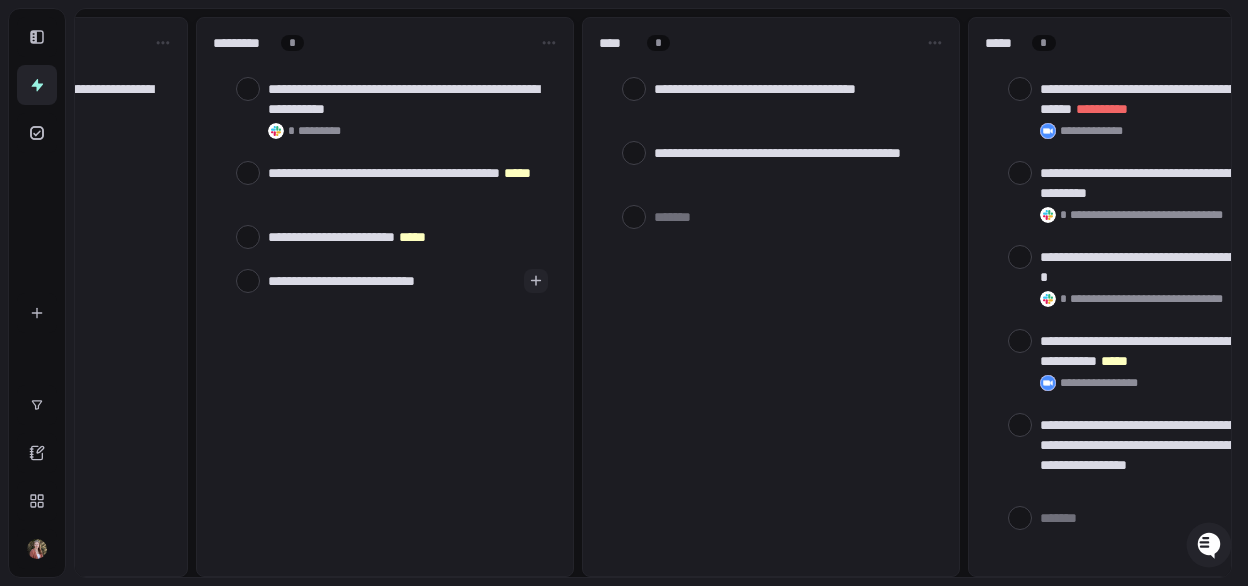 type on "**********" 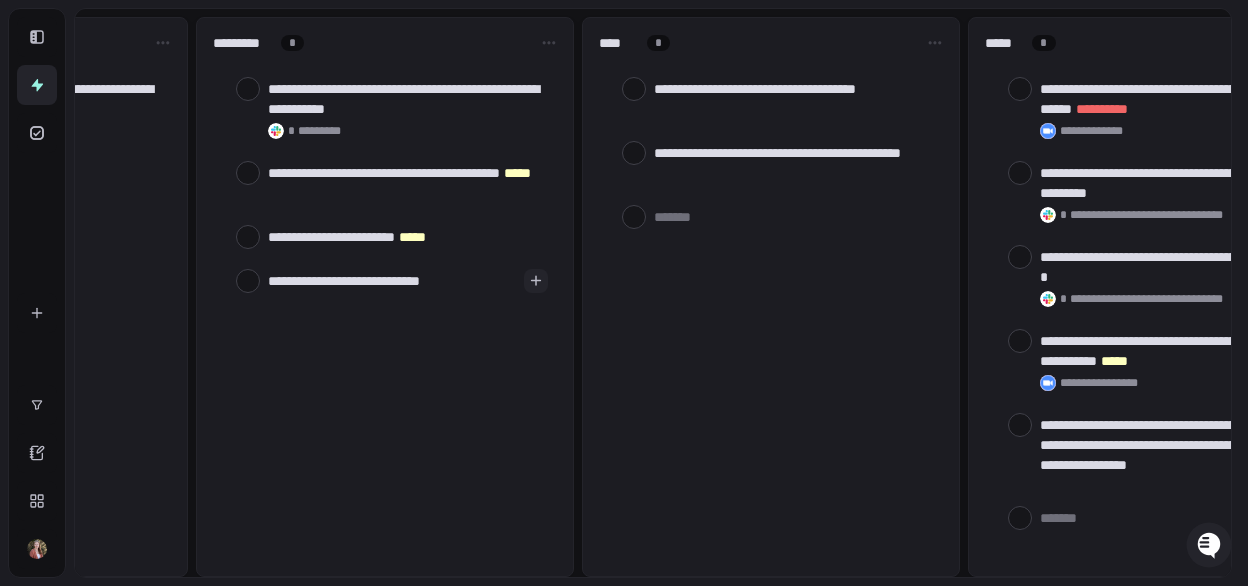 type on "*" 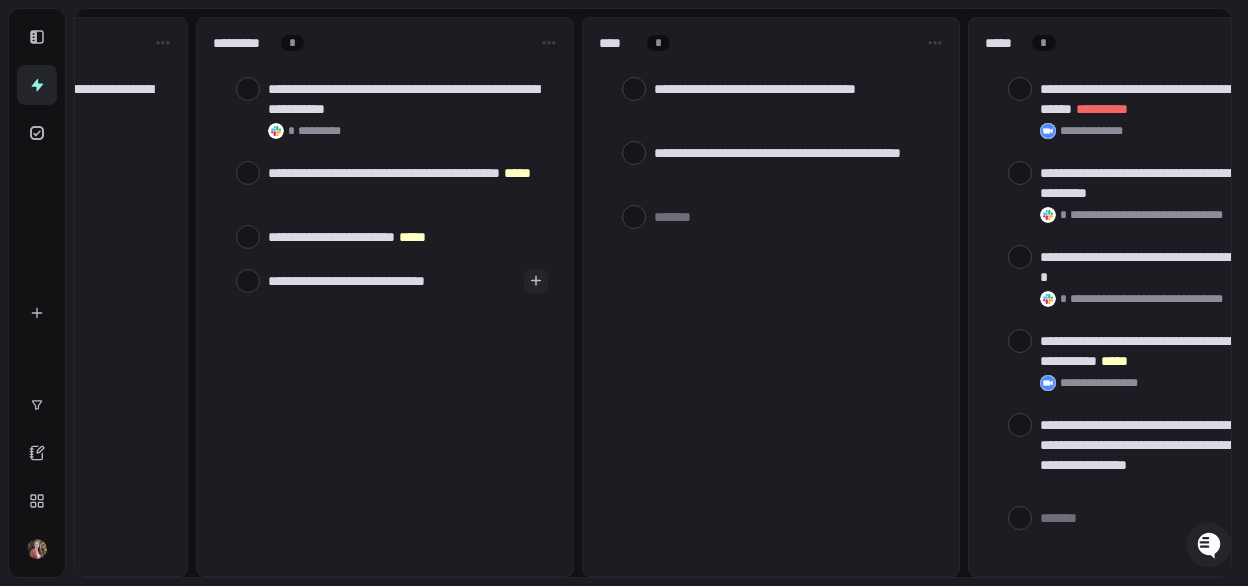 type on "**********" 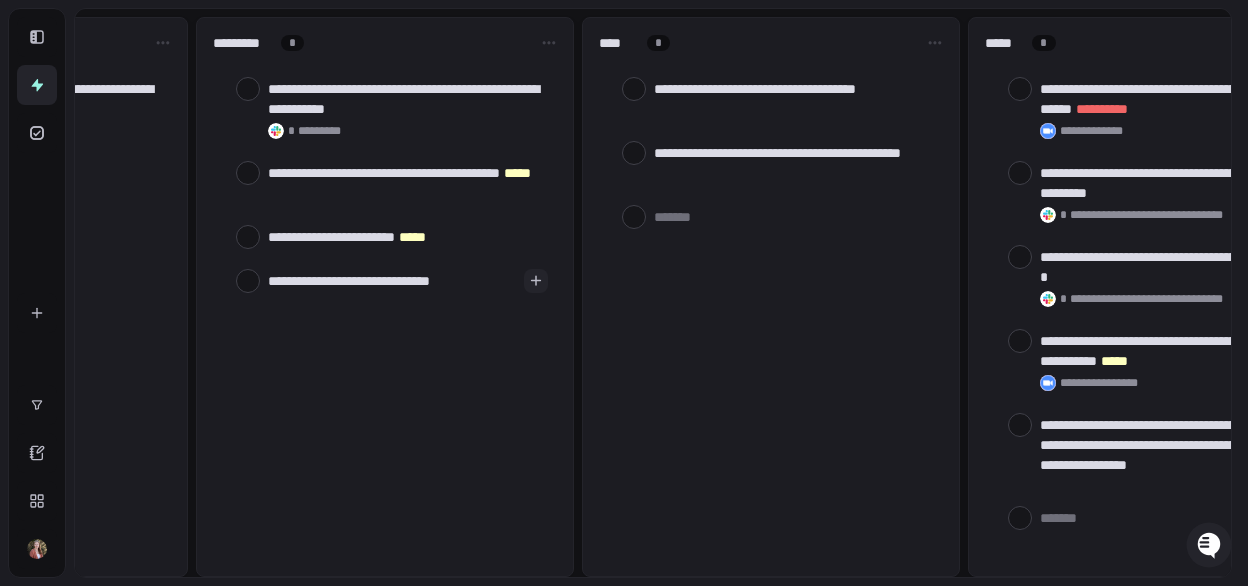 type on "**********" 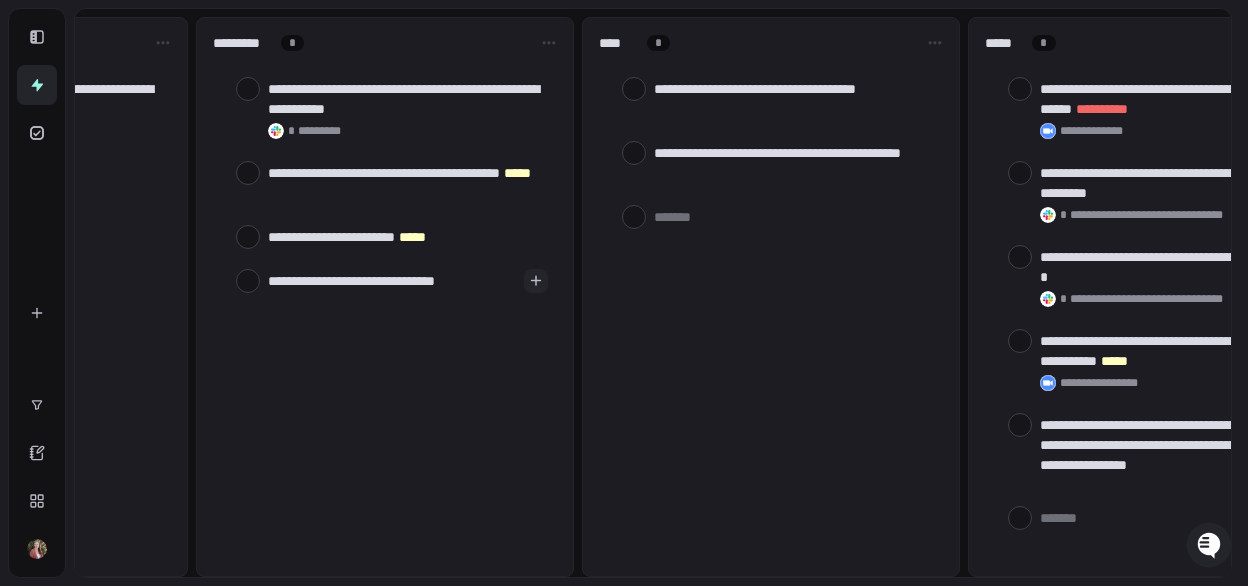 type on "**********" 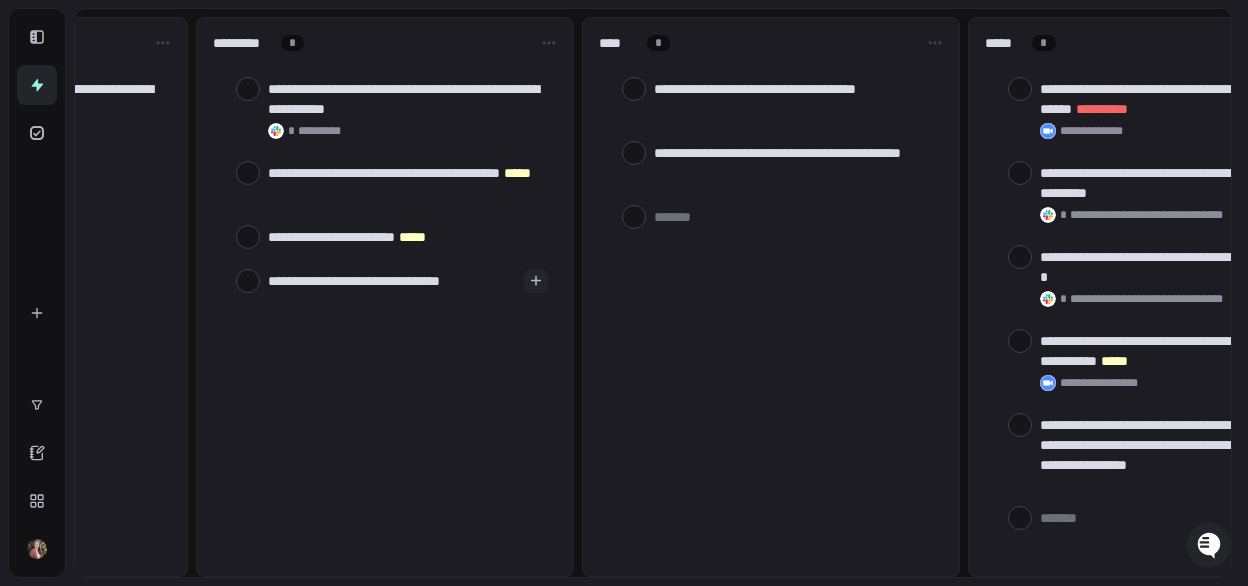 type on "**********" 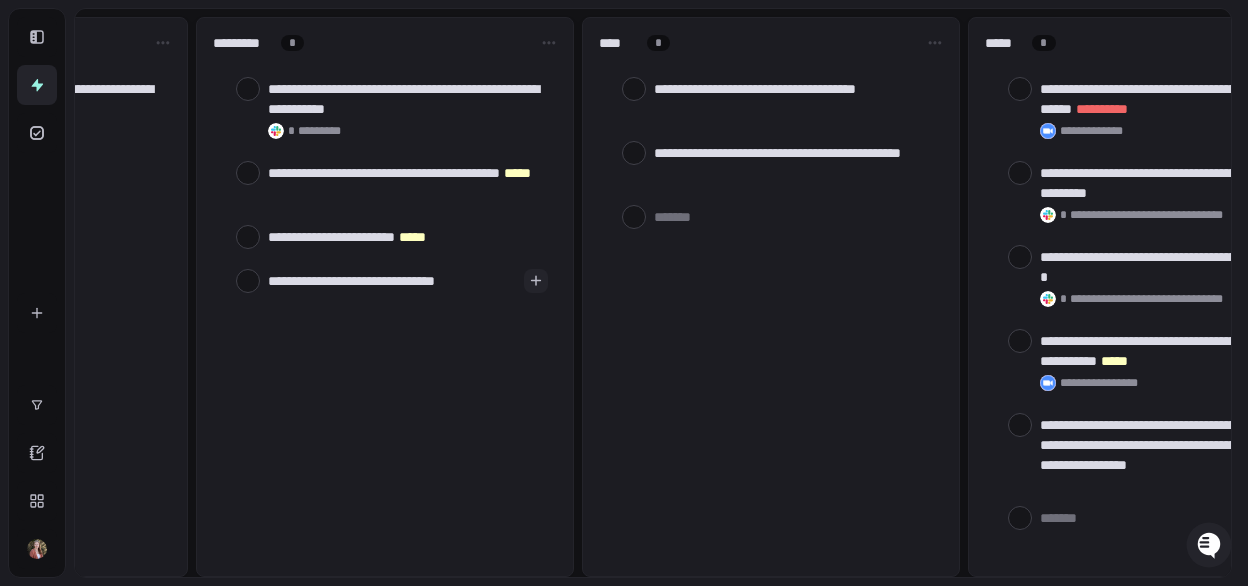 type on "**********" 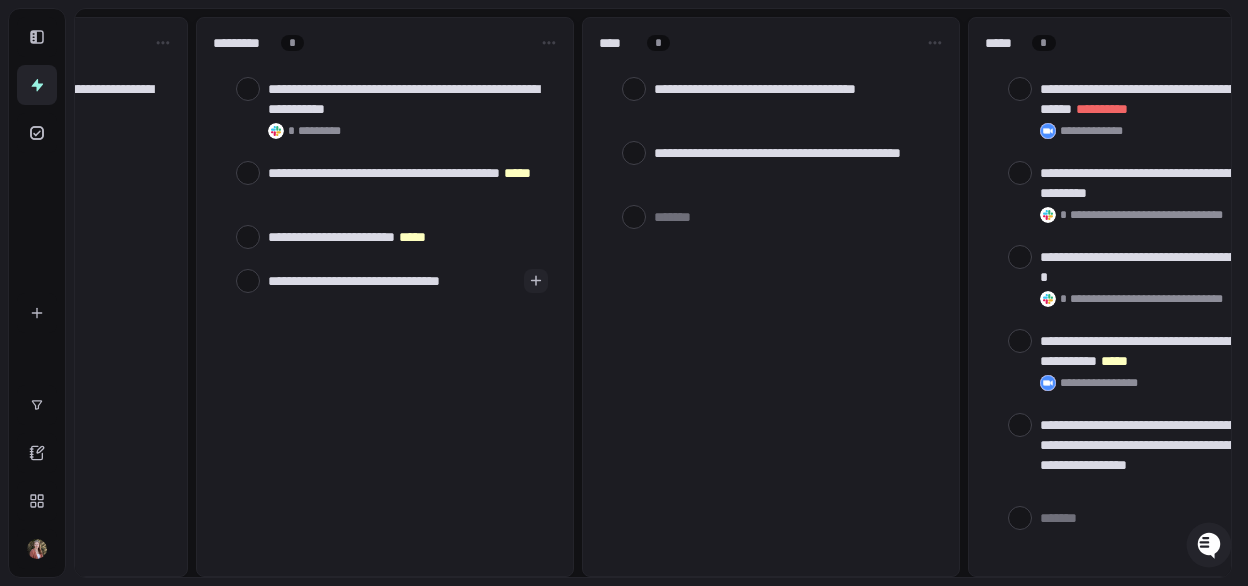 type on "**********" 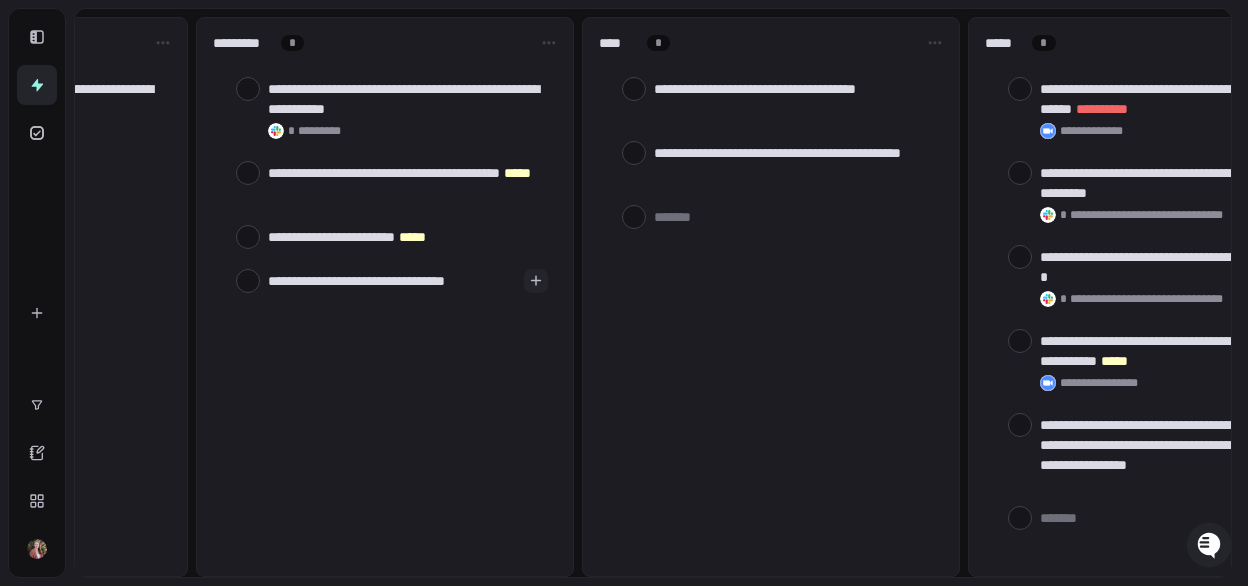 type on "**********" 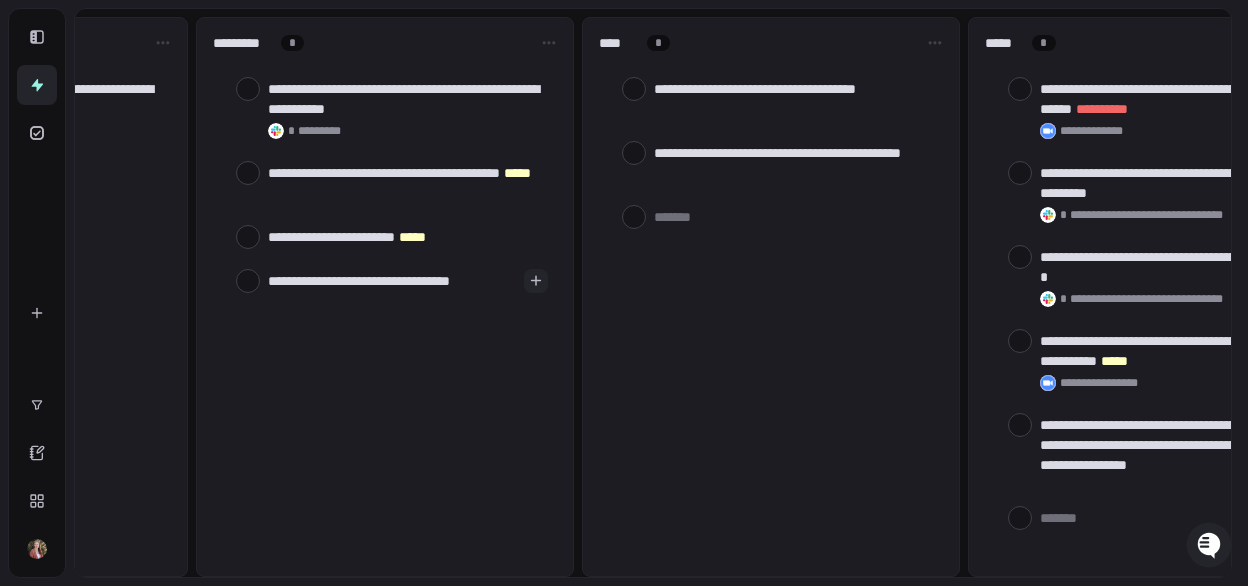 click on "**********" at bounding box center (392, 280) 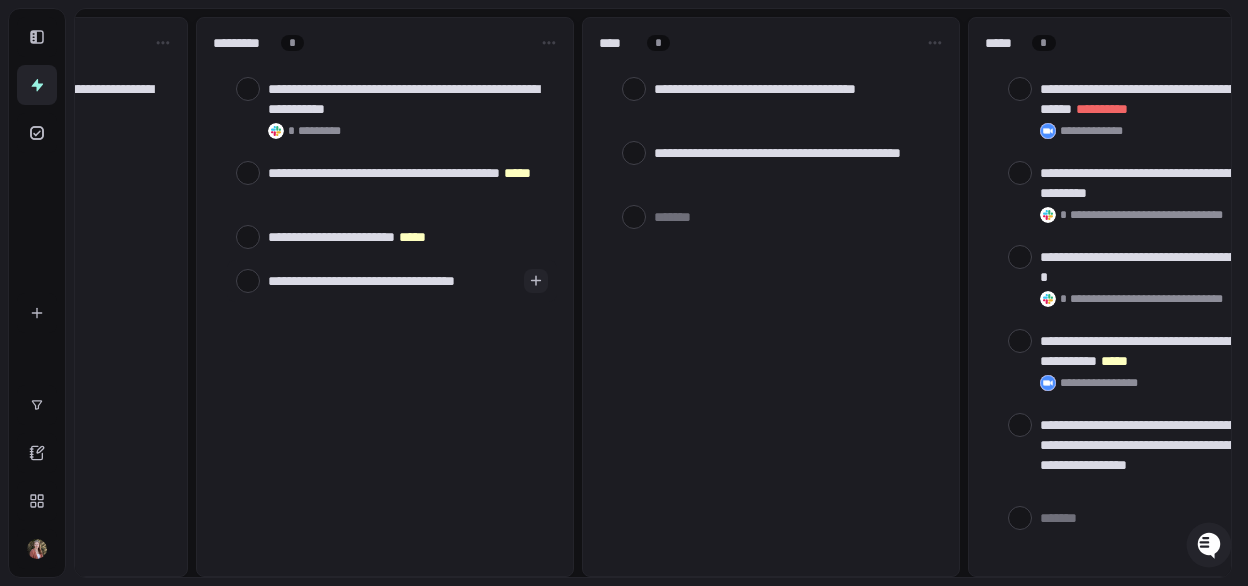 type on "**********" 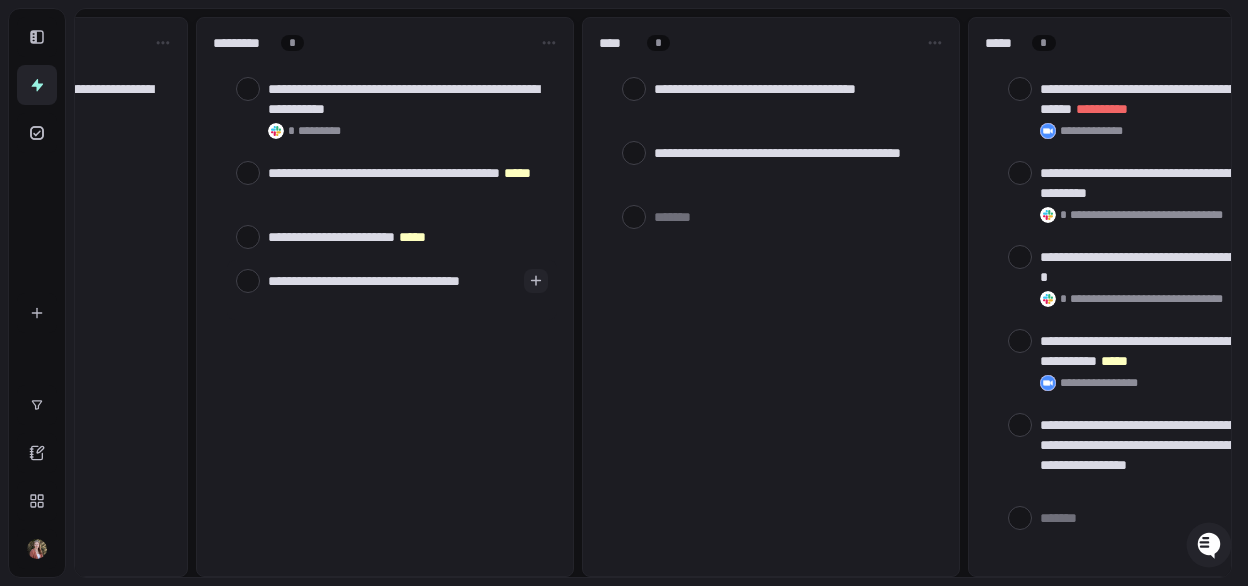 type on "**********" 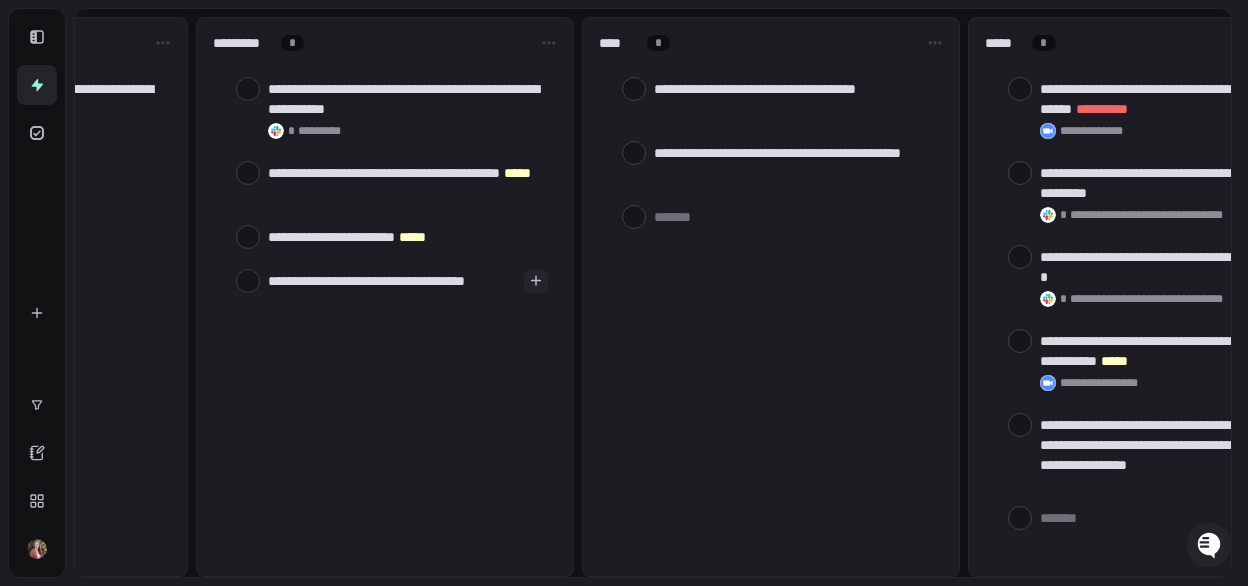 type on "**********" 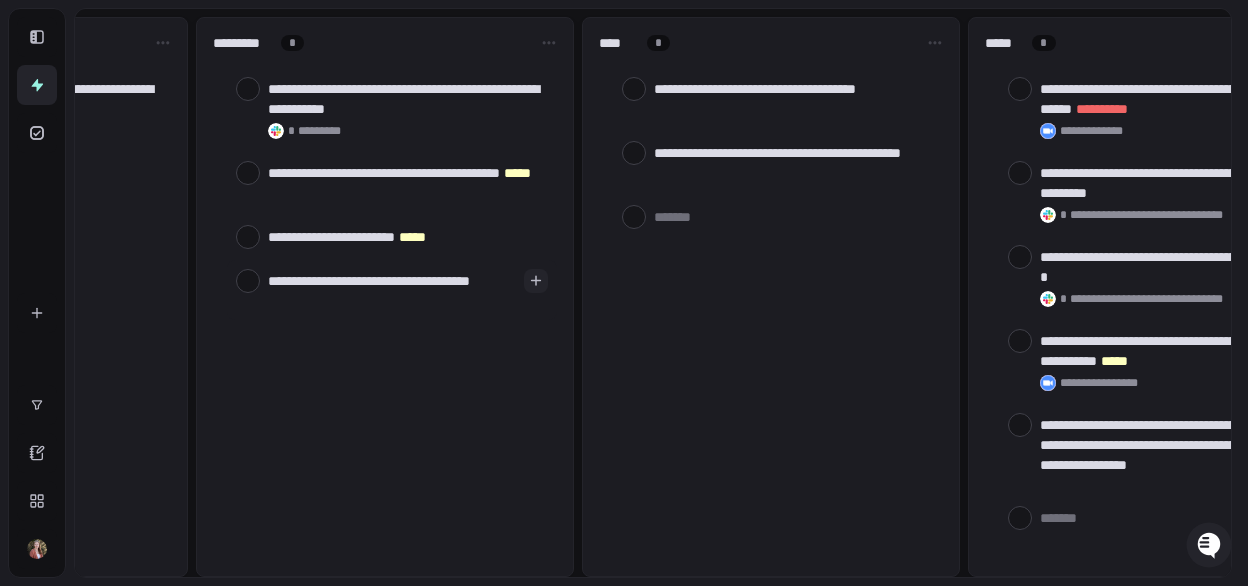 type on "**********" 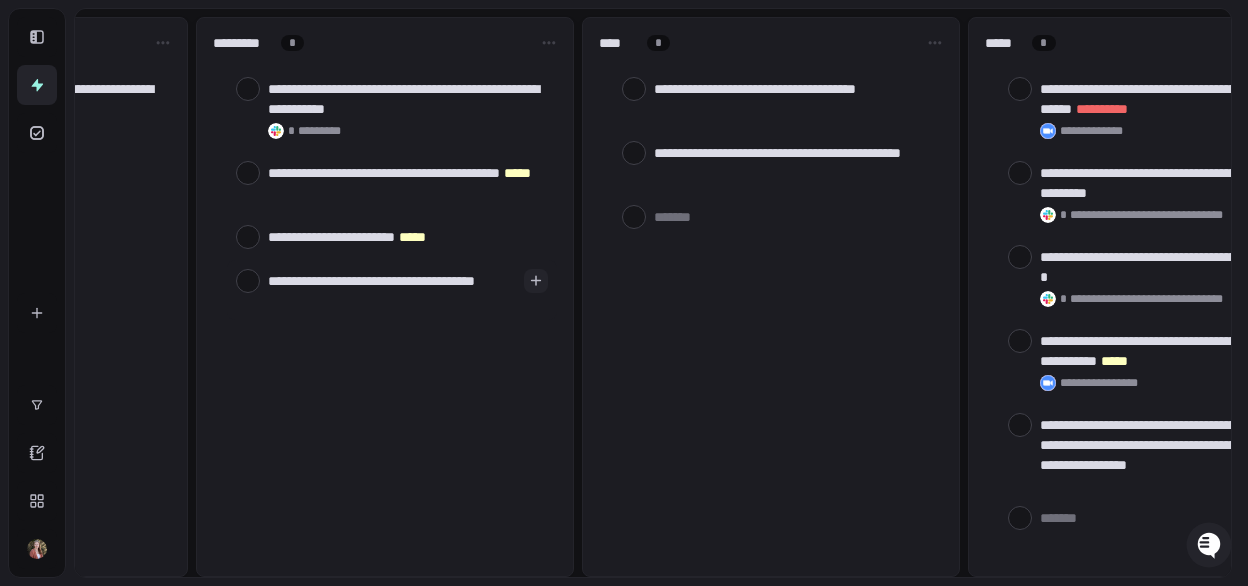 click on "**********" at bounding box center (392, 290) 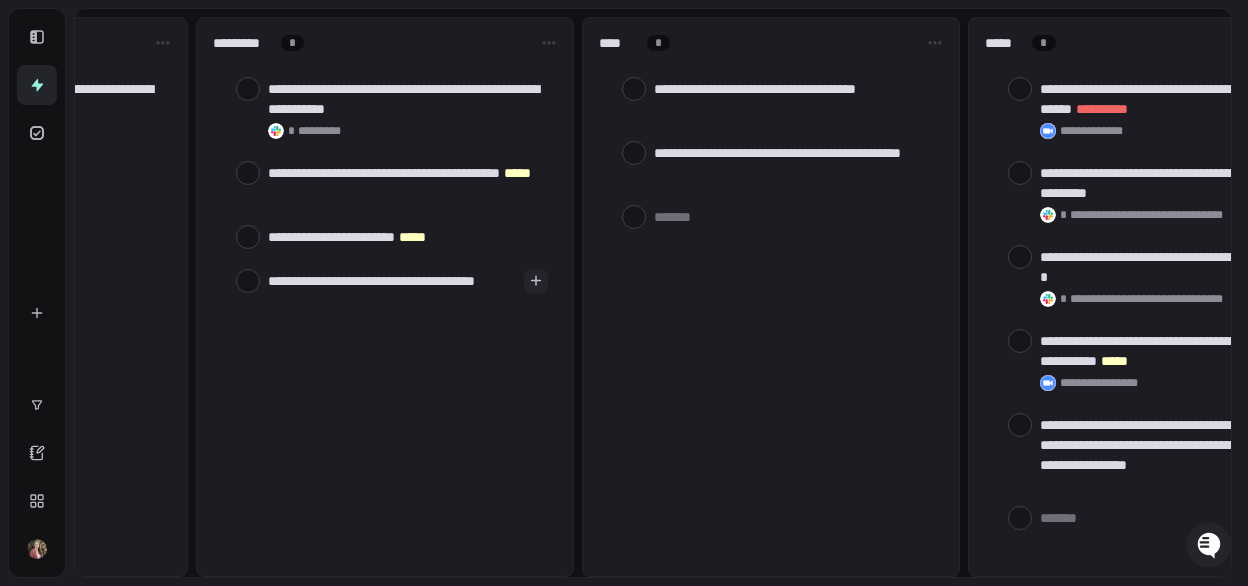 click on "**********" at bounding box center (392, 290) 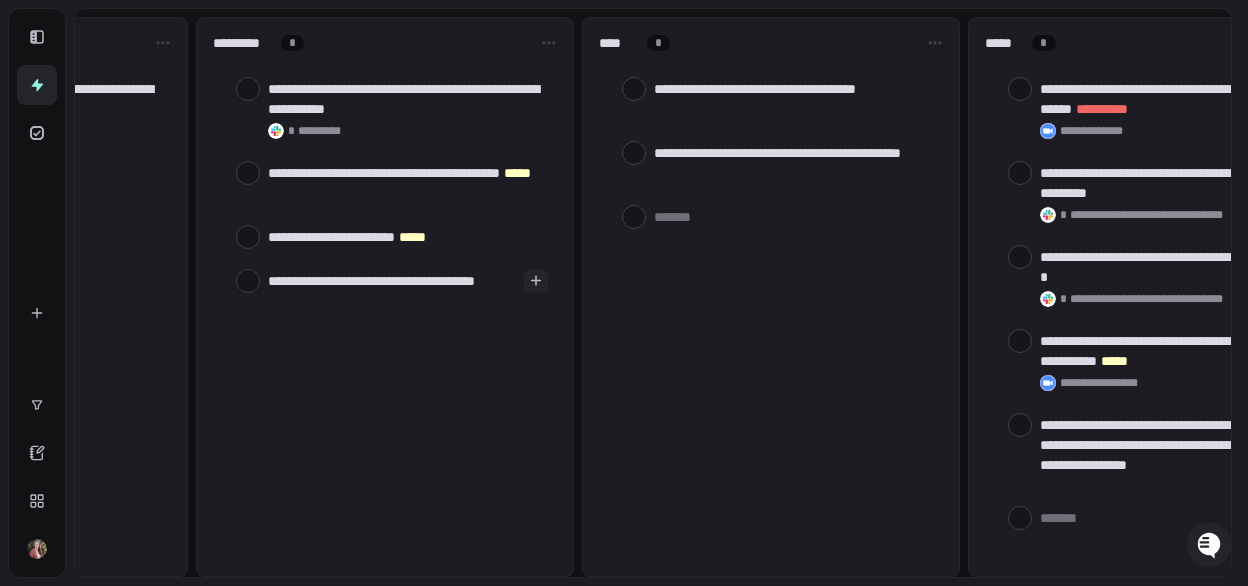 type on "**********" 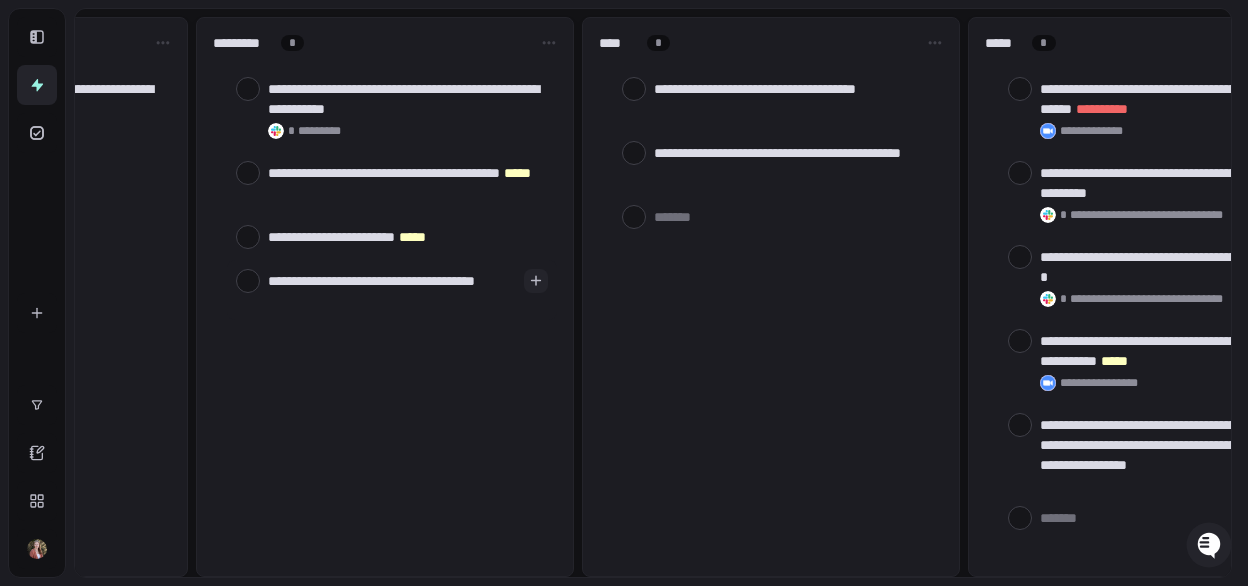 click on "**********" at bounding box center (392, 290) 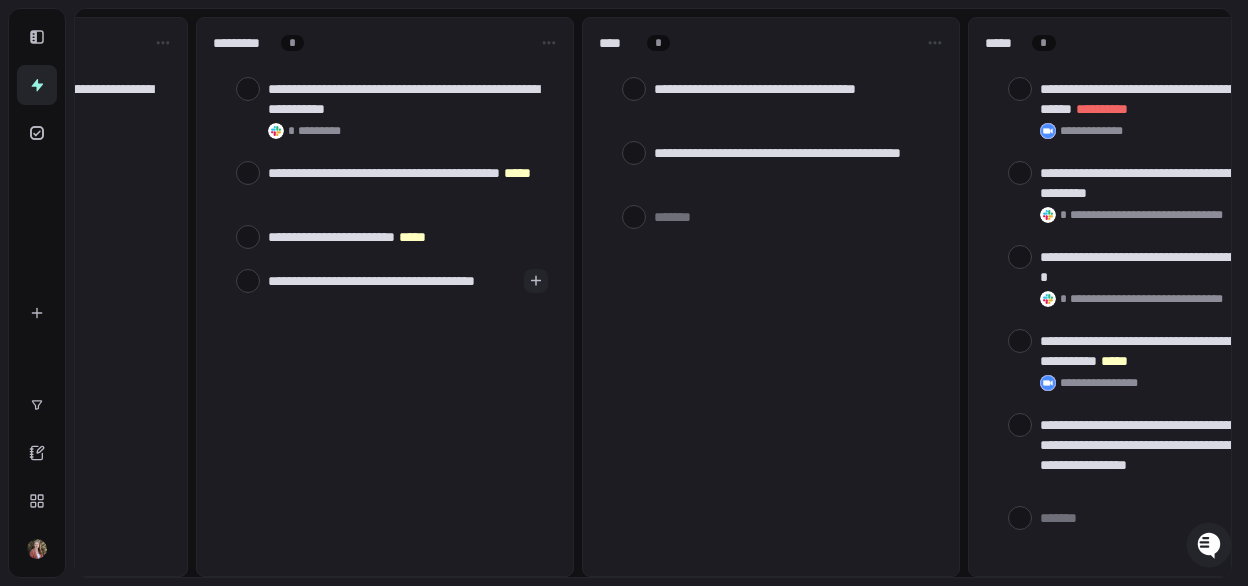 click on "**********" at bounding box center [385, 297] 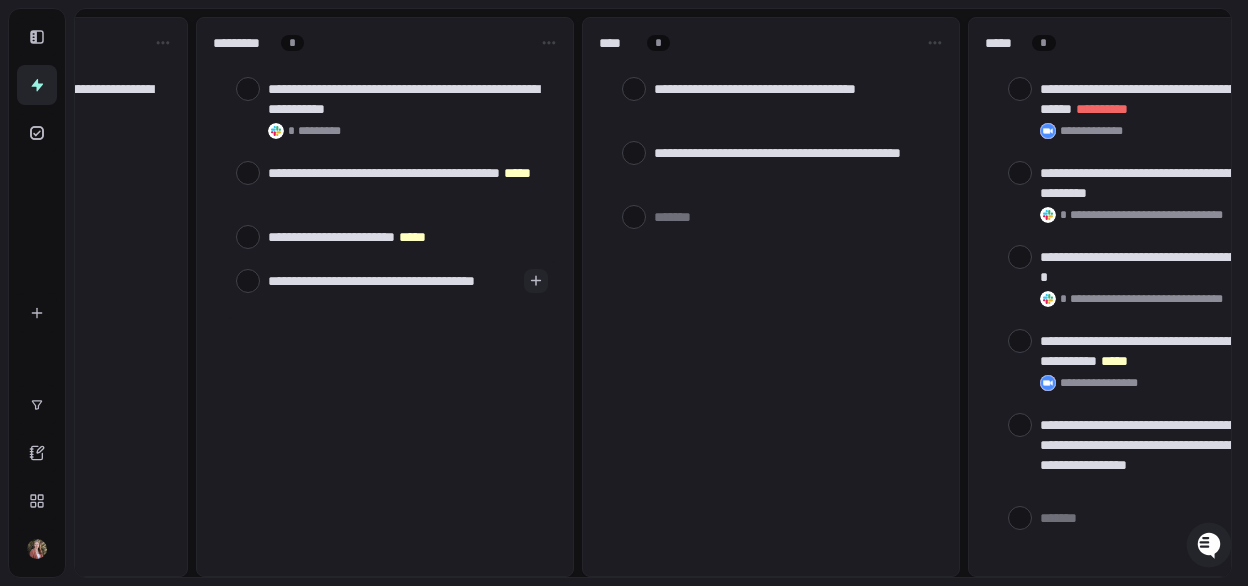 click on "**********" at bounding box center (392, 290) 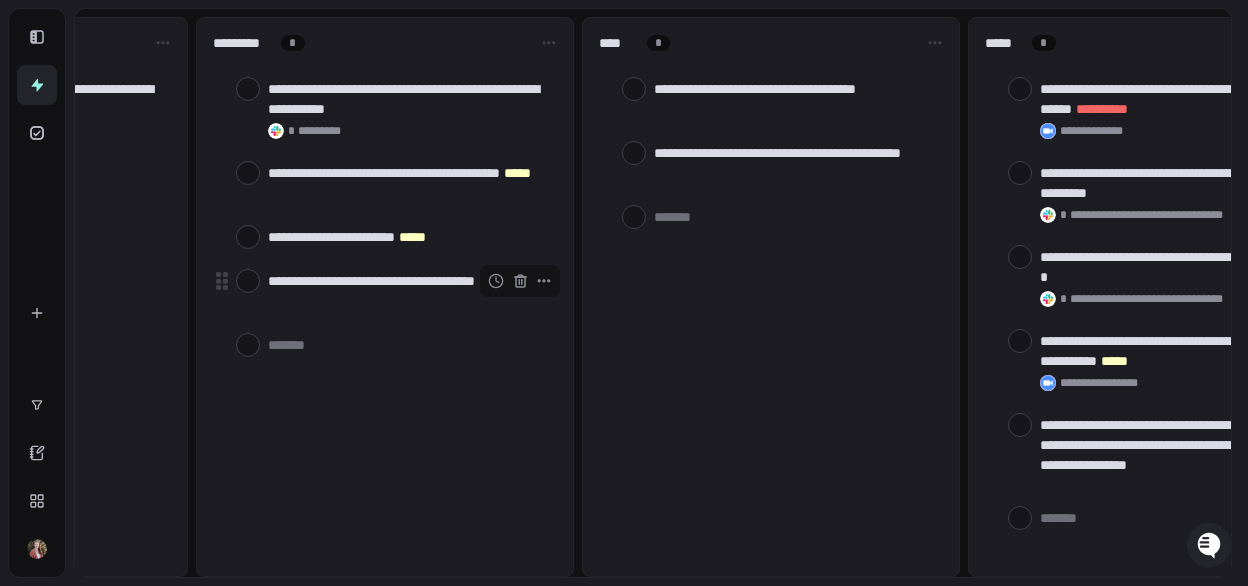 click on "**********" at bounding box center [408, 291] 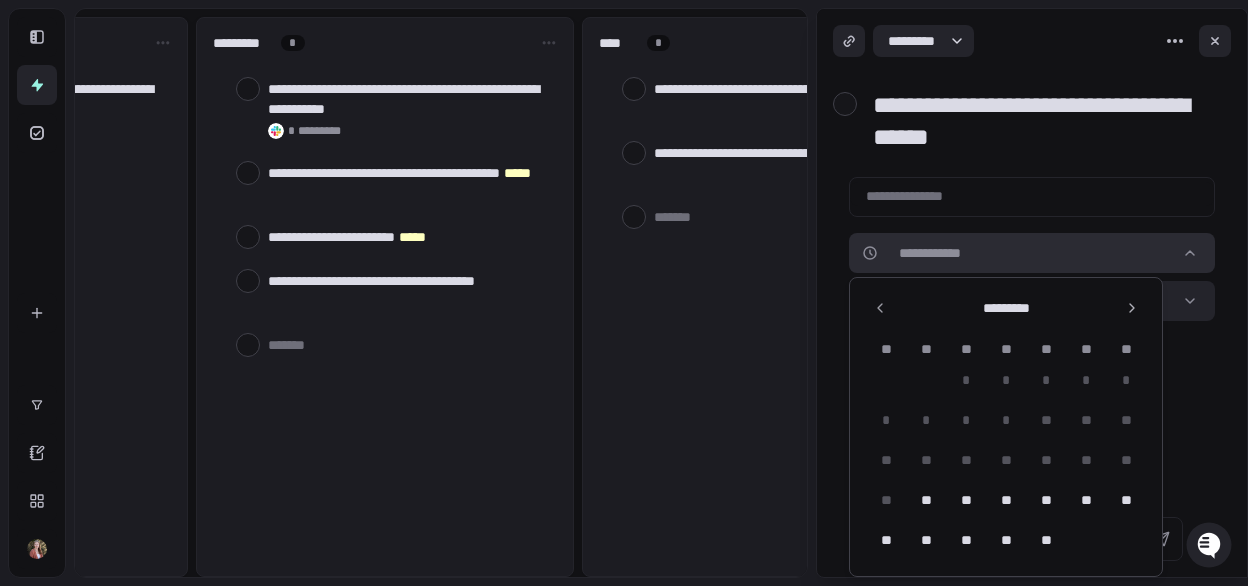 click on "**********" at bounding box center [624, 293] 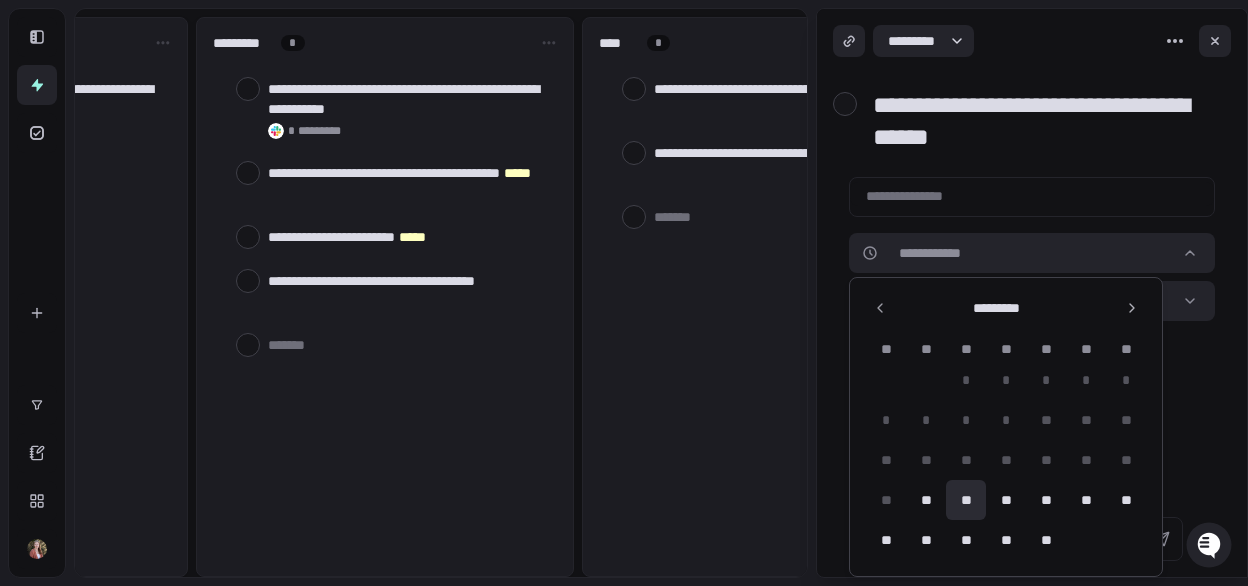 click on "**" at bounding box center (966, 500) 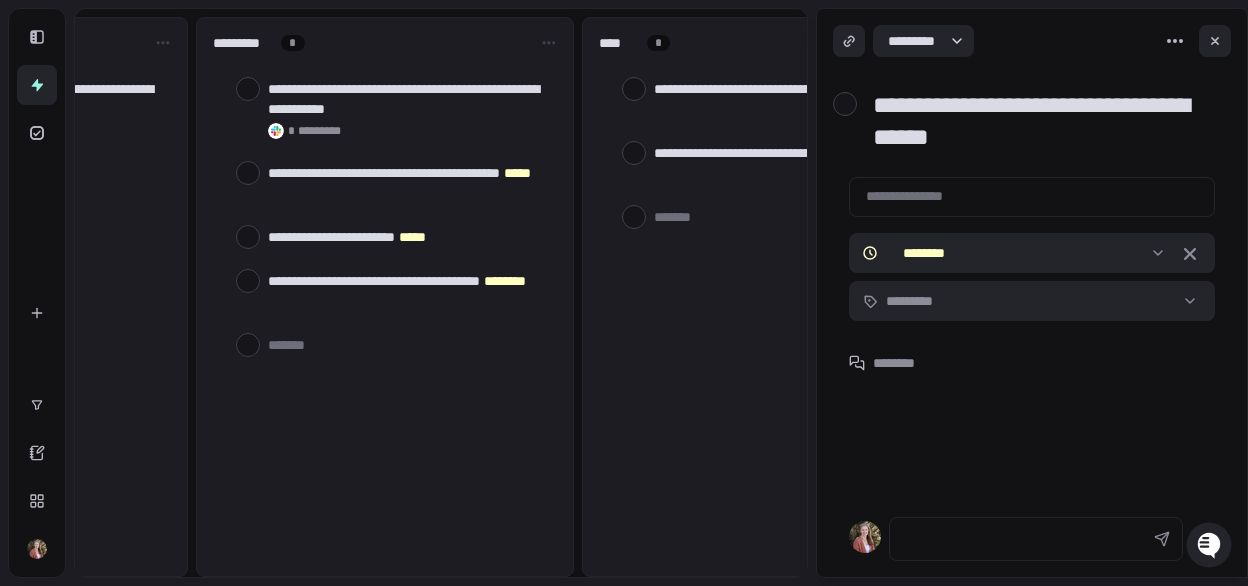 click on "**********" at bounding box center [385, 297] 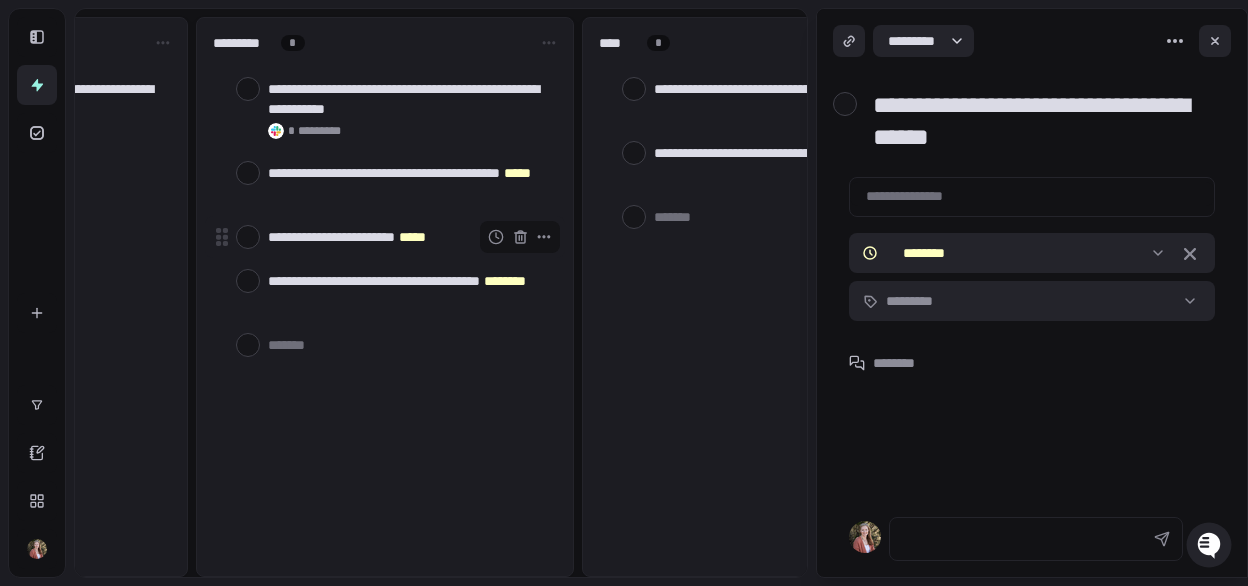 click on "**********" at bounding box center (408, 237) 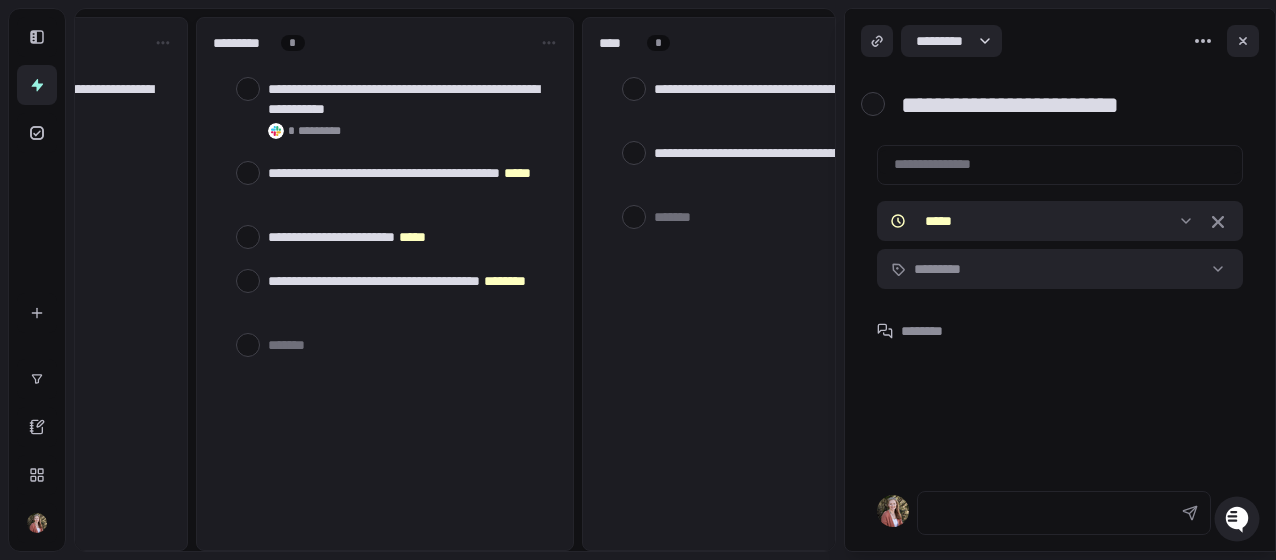 type on "*" 